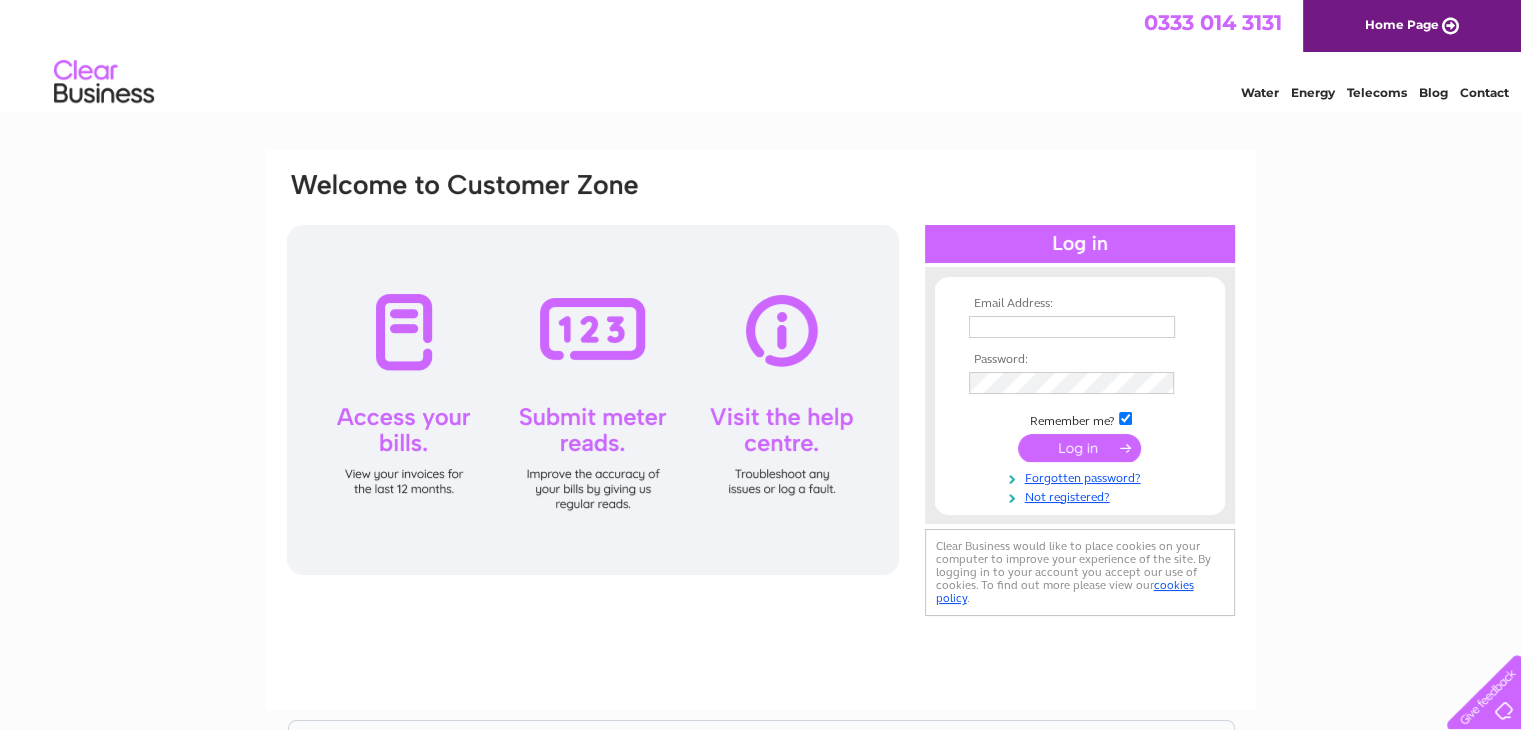 scroll, scrollTop: 0, scrollLeft: 0, axis: both 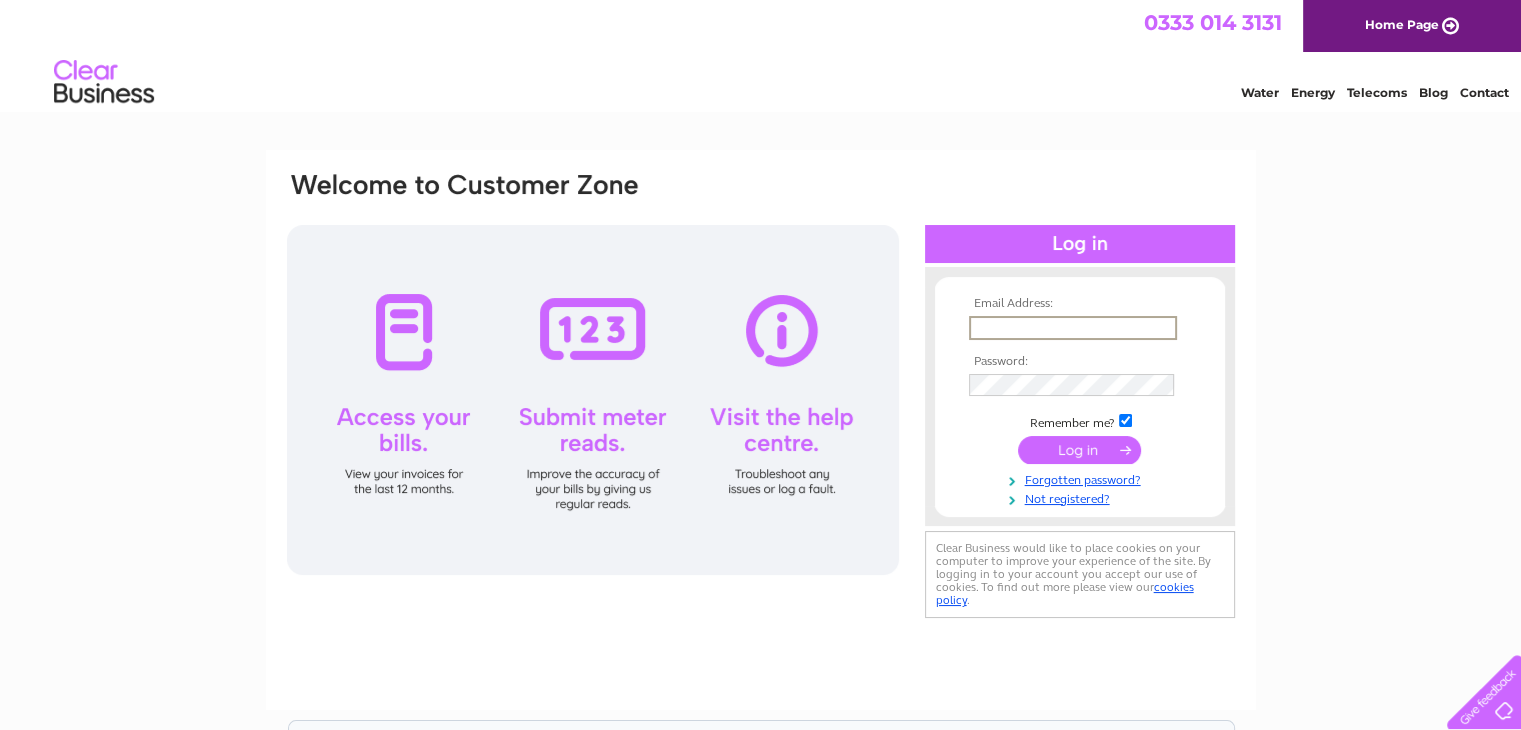 click at bounding box center [1073, 328] 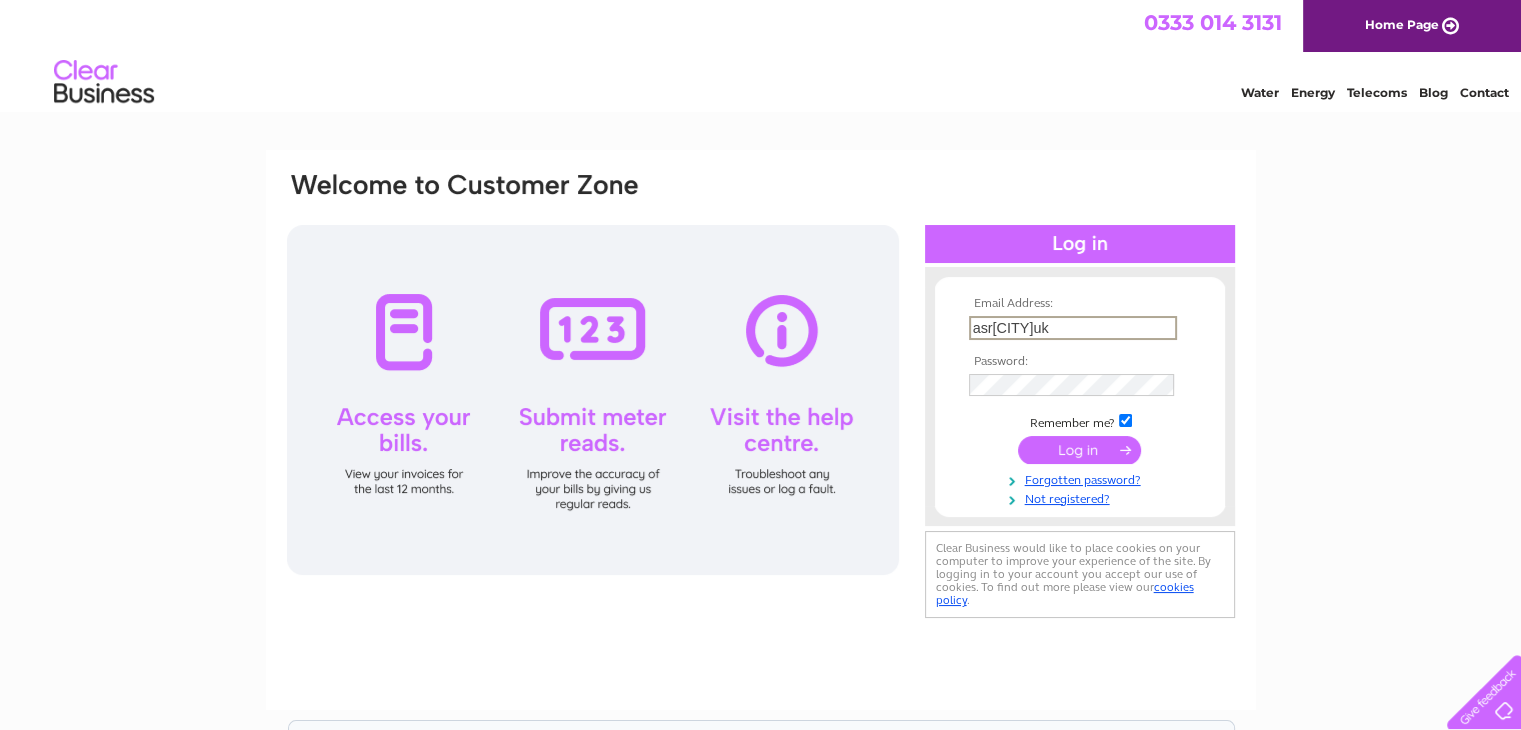 click on "asrglasgowuk" at bounding box center [1073, 328] 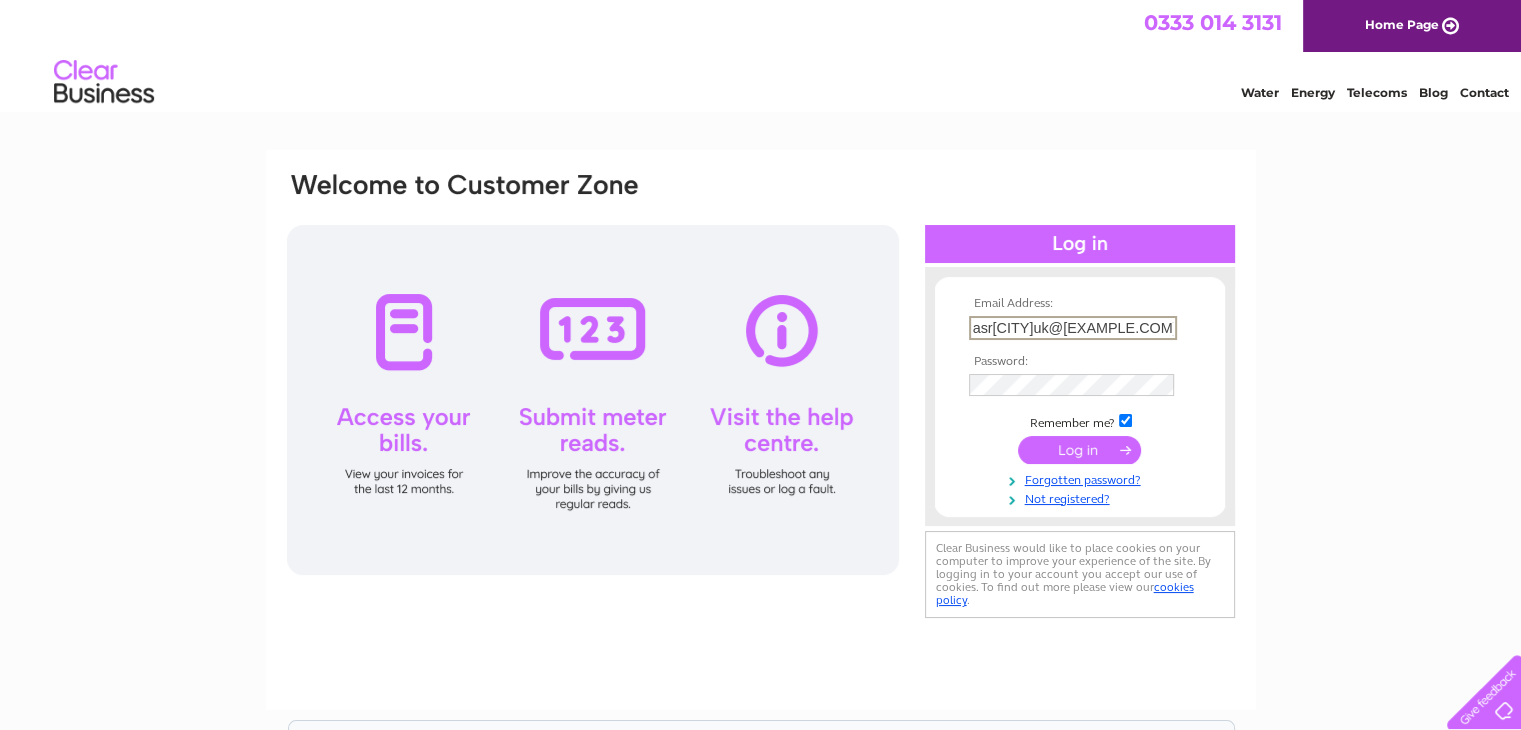 type on "asrglasgowuk@yahoo.com" 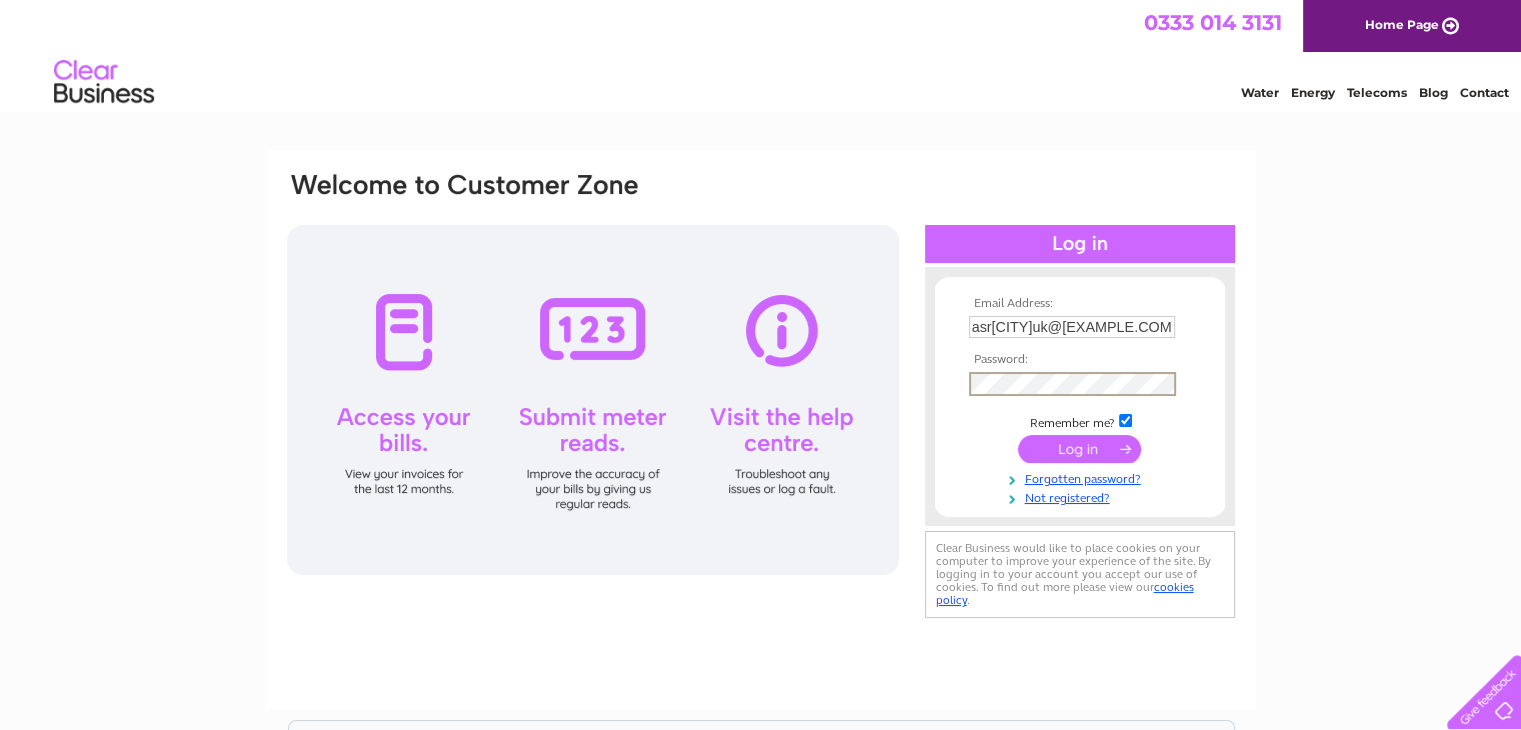 click at bounding box center [1079, 449] 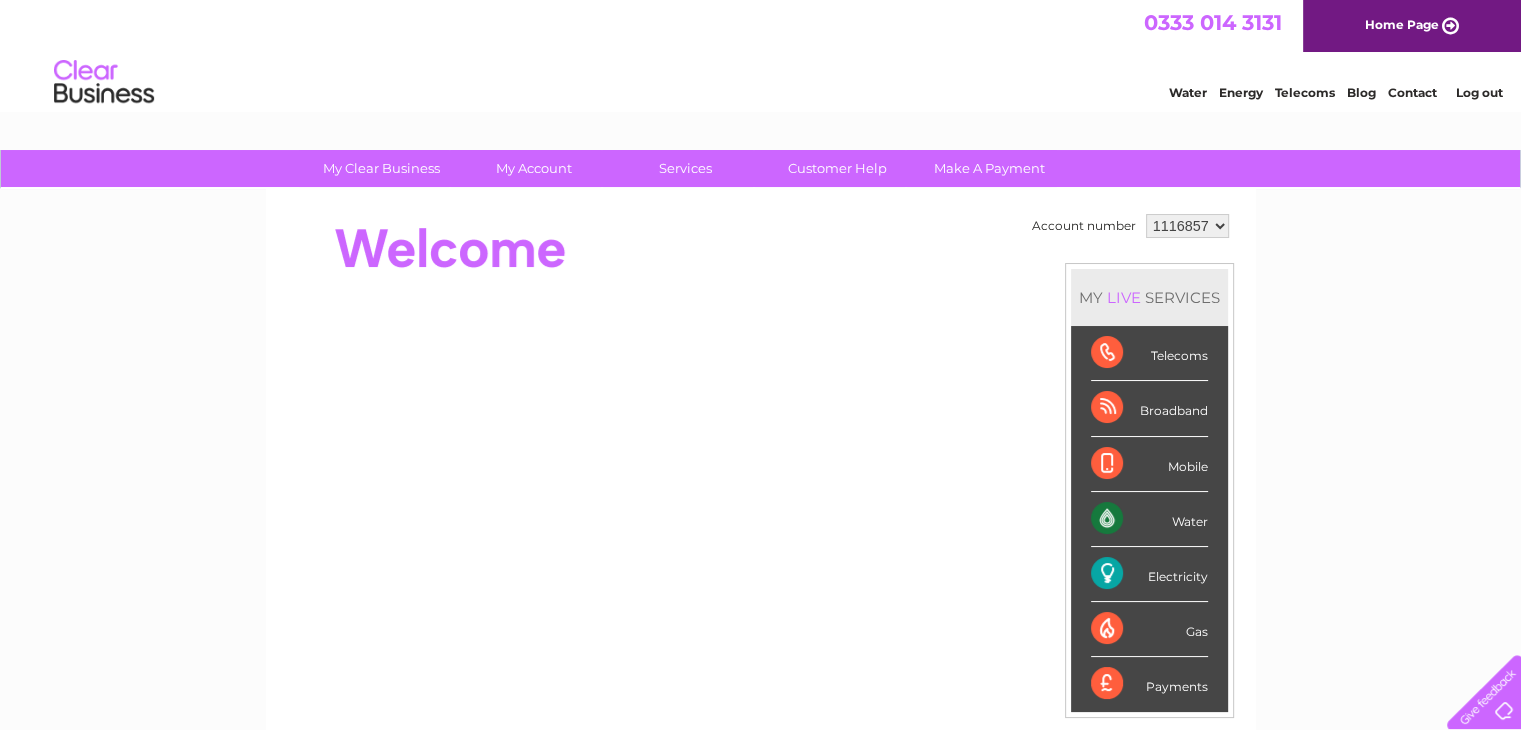 scroll, scrollTop: 0, scrollLeft: 0, axis: both 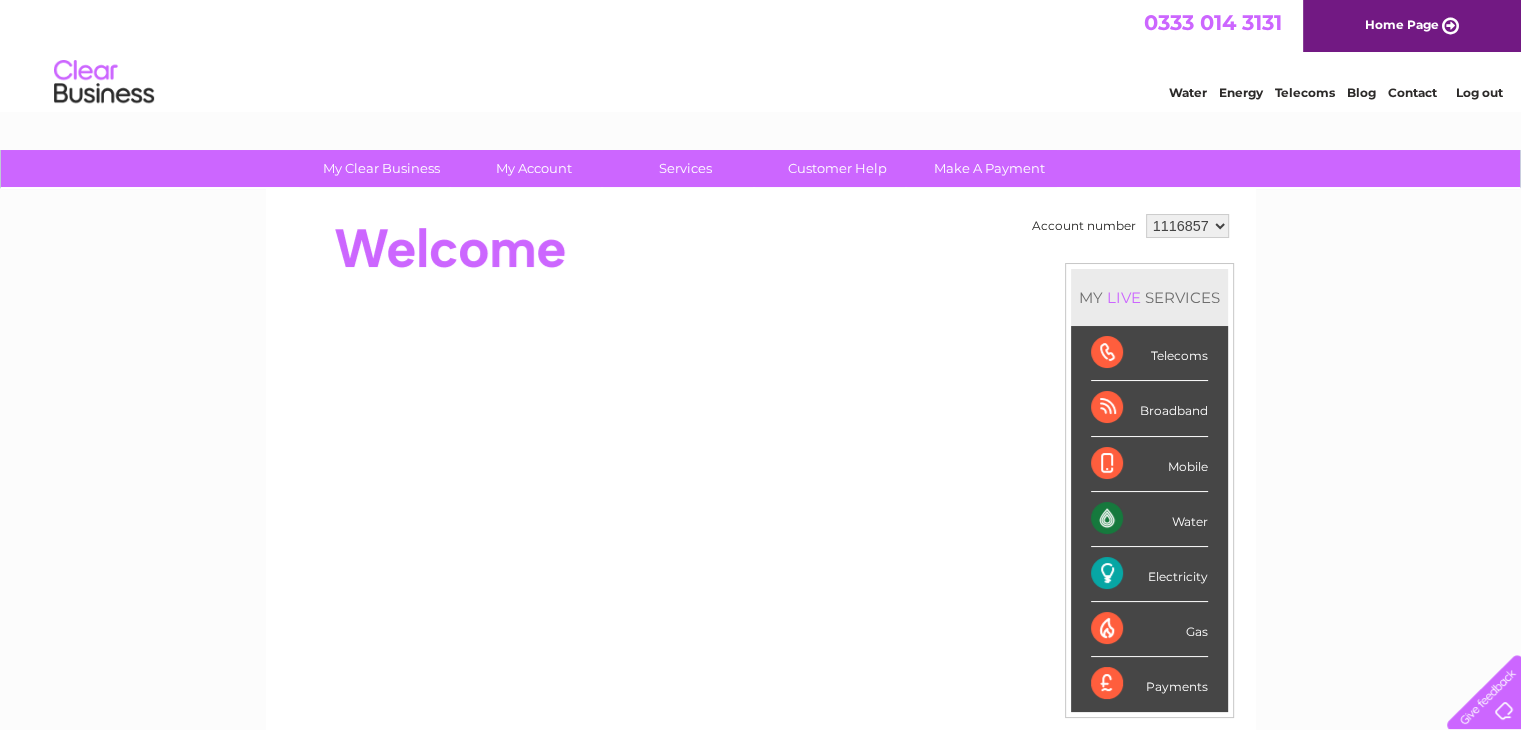 click on "Water" at bounding box center [1149, 519] 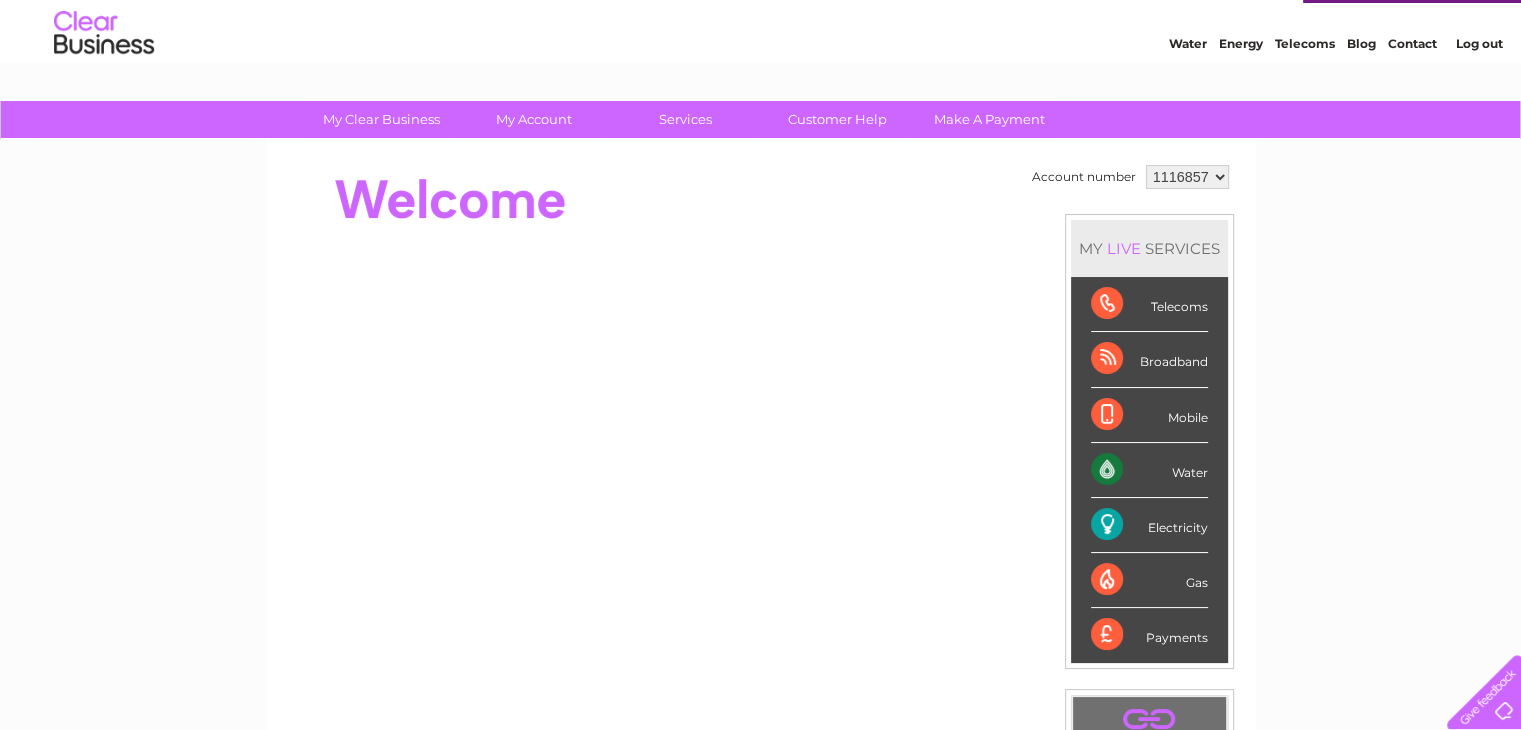 scroll, scrollTop: 0, scrollLeft: 0, axis: both 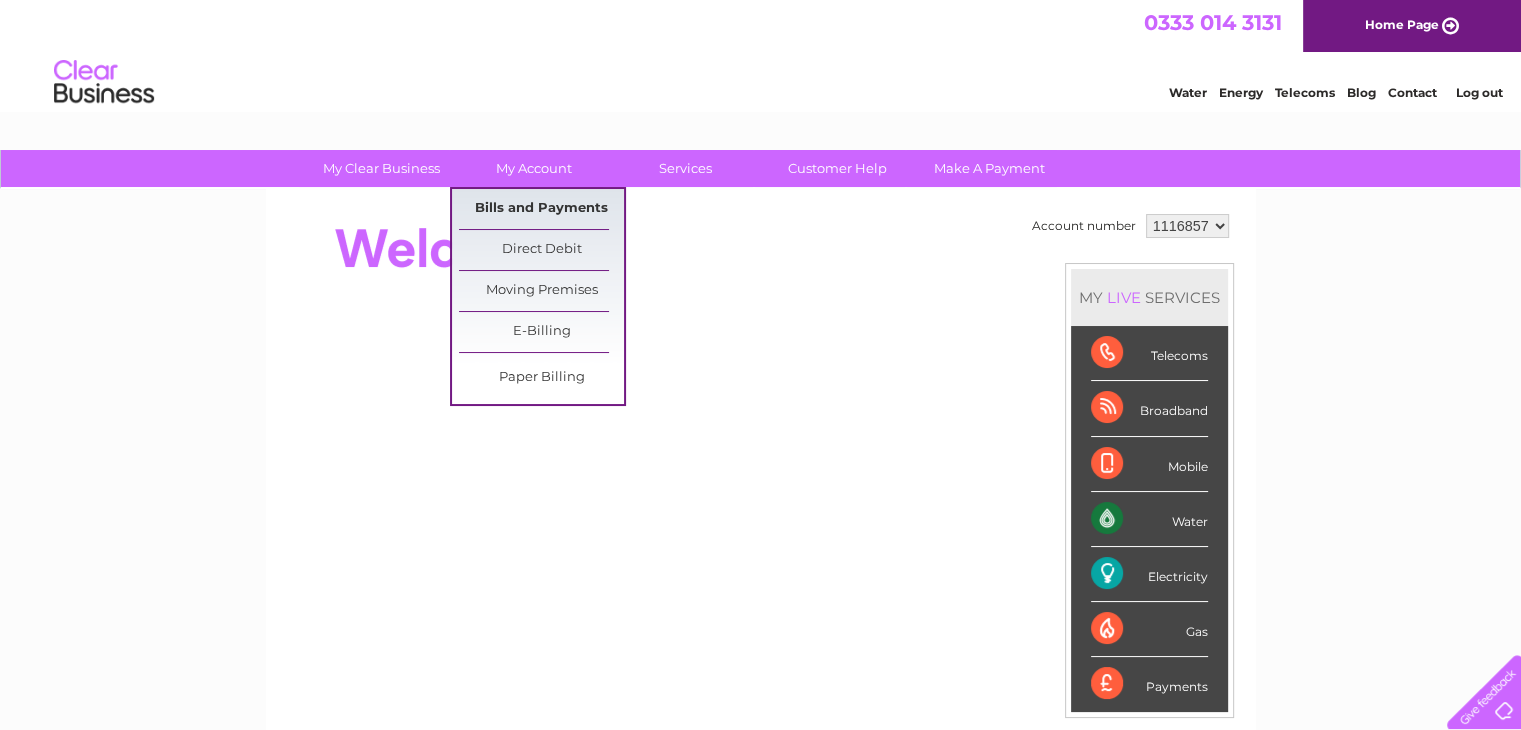 click on "Bills and Payments" at bounding box center [541, 209] 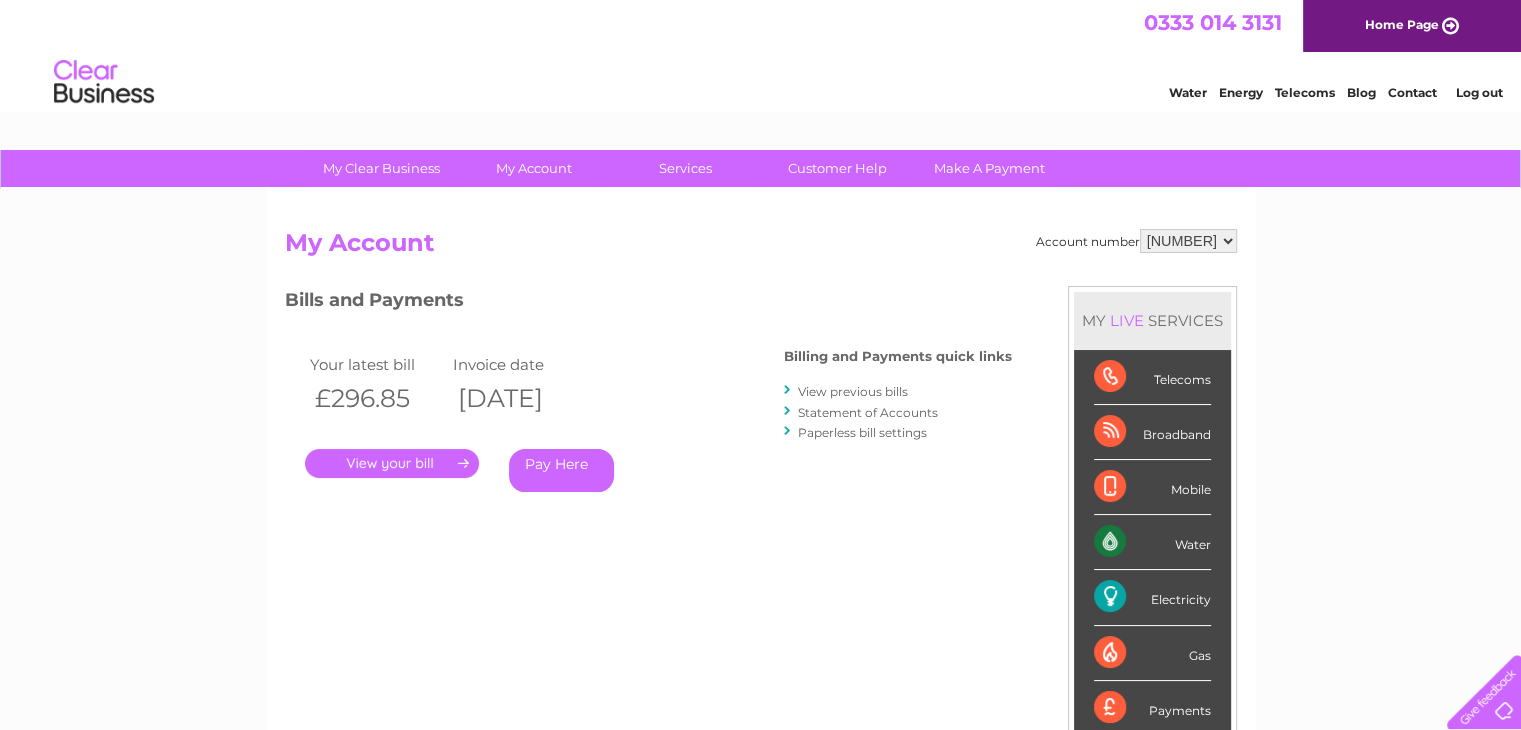 scroll, scrollTop: 0, scrollLeft: 0, axis: both 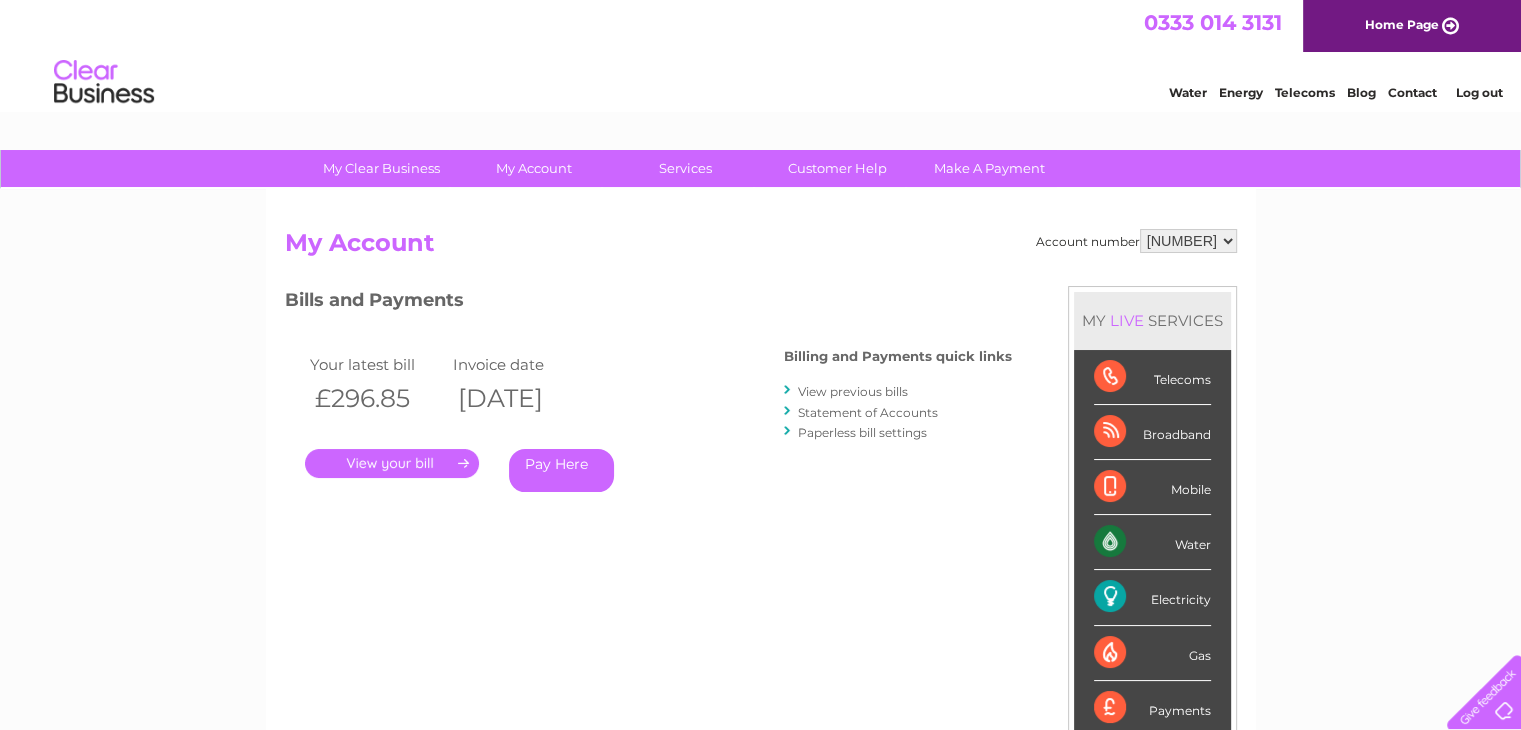 click on "." at bounding box center [392, 463] 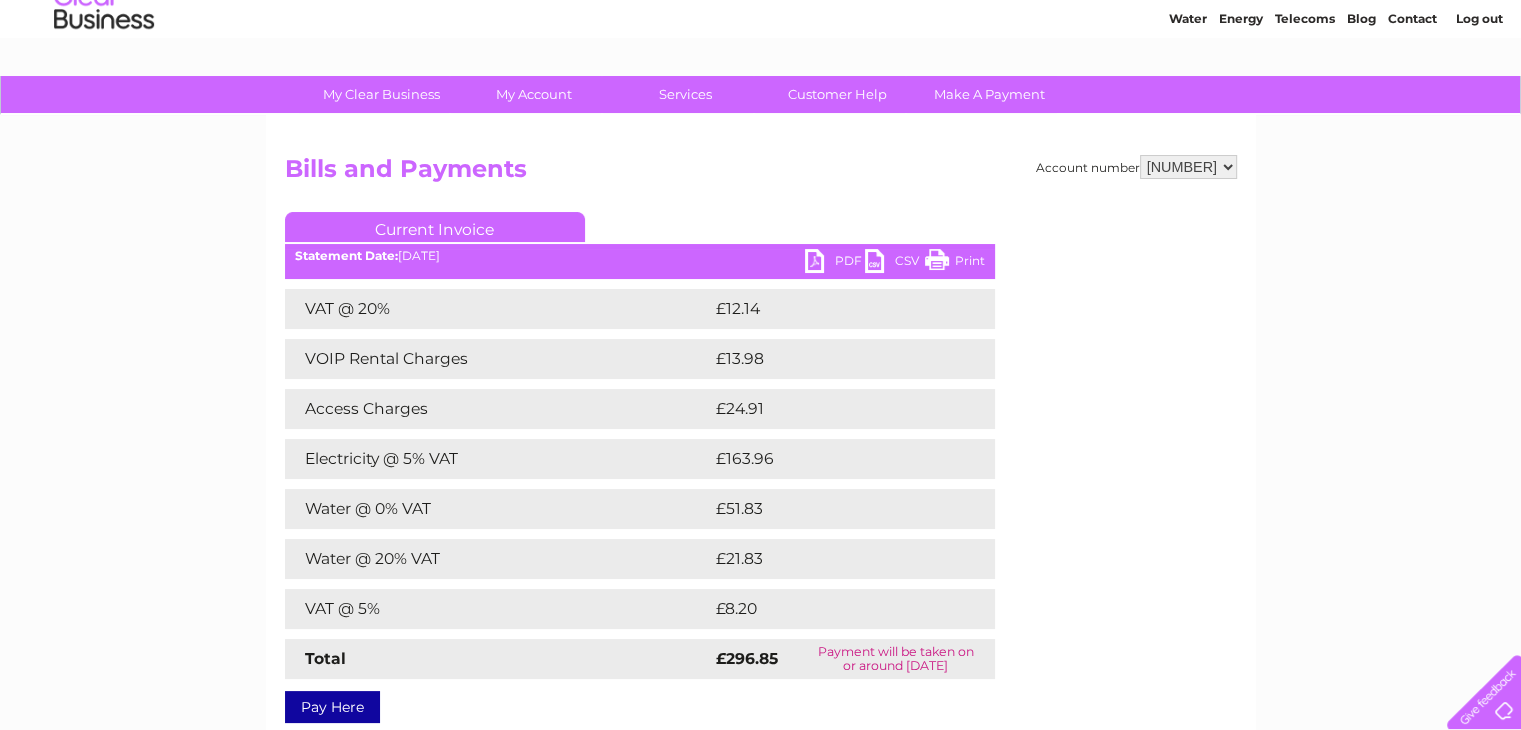 scroll, scrollTop: 36, scrollLeft: 0, axis: vertical 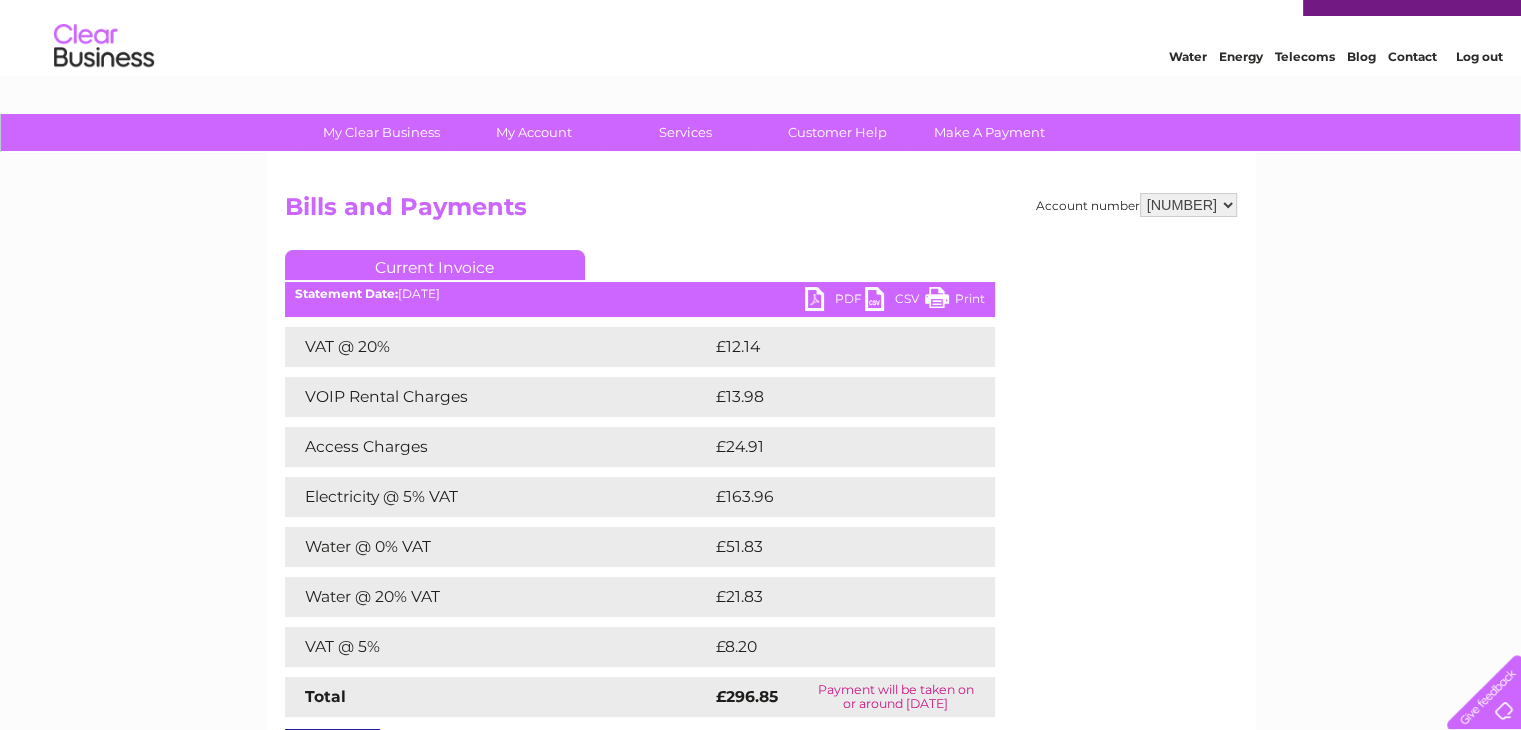 click on "PDF" at bounding box center [835, 301] 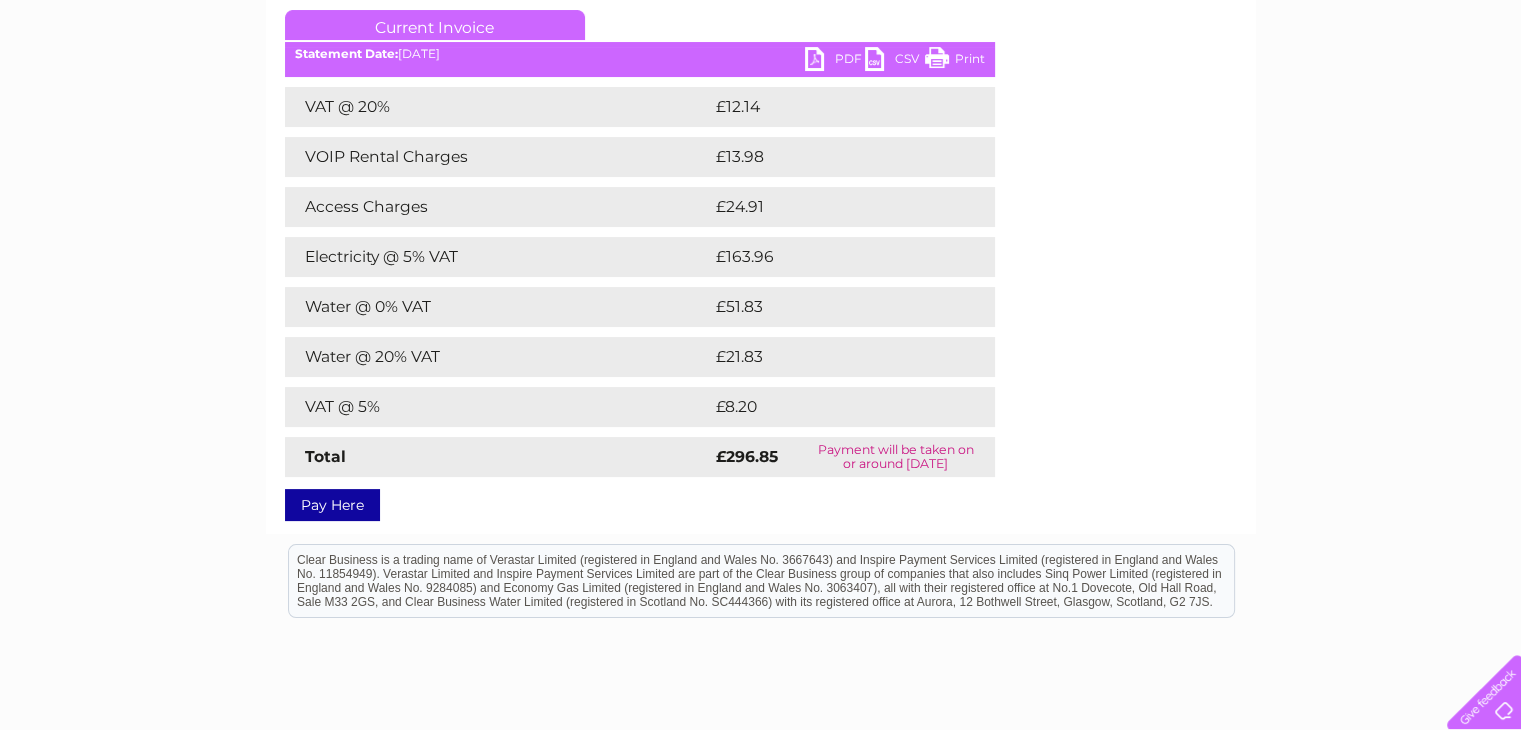scroll, scrollTop: 36, scrollLeft: 0, axis: vertical 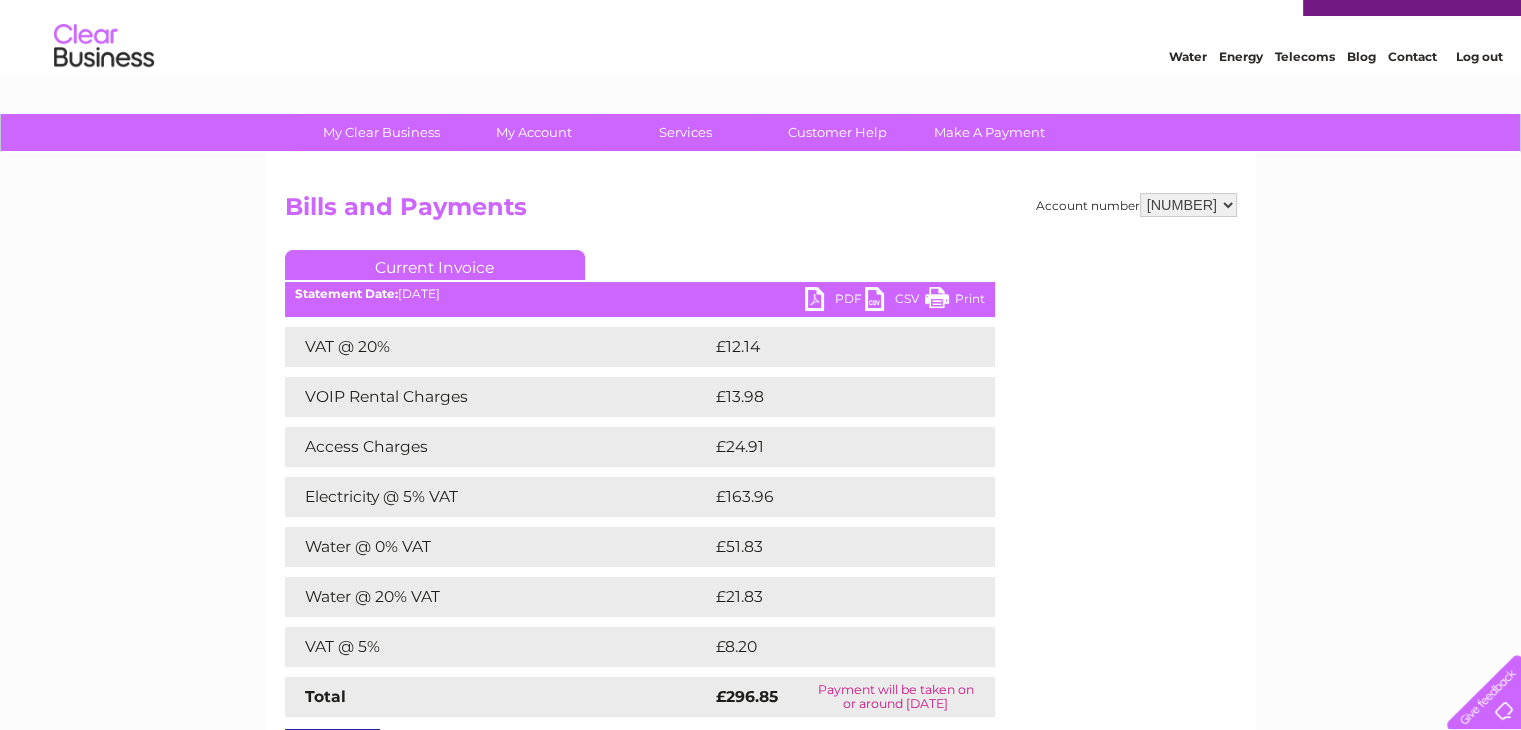 click on "Current Invoice" at bounding box center [435, 265] 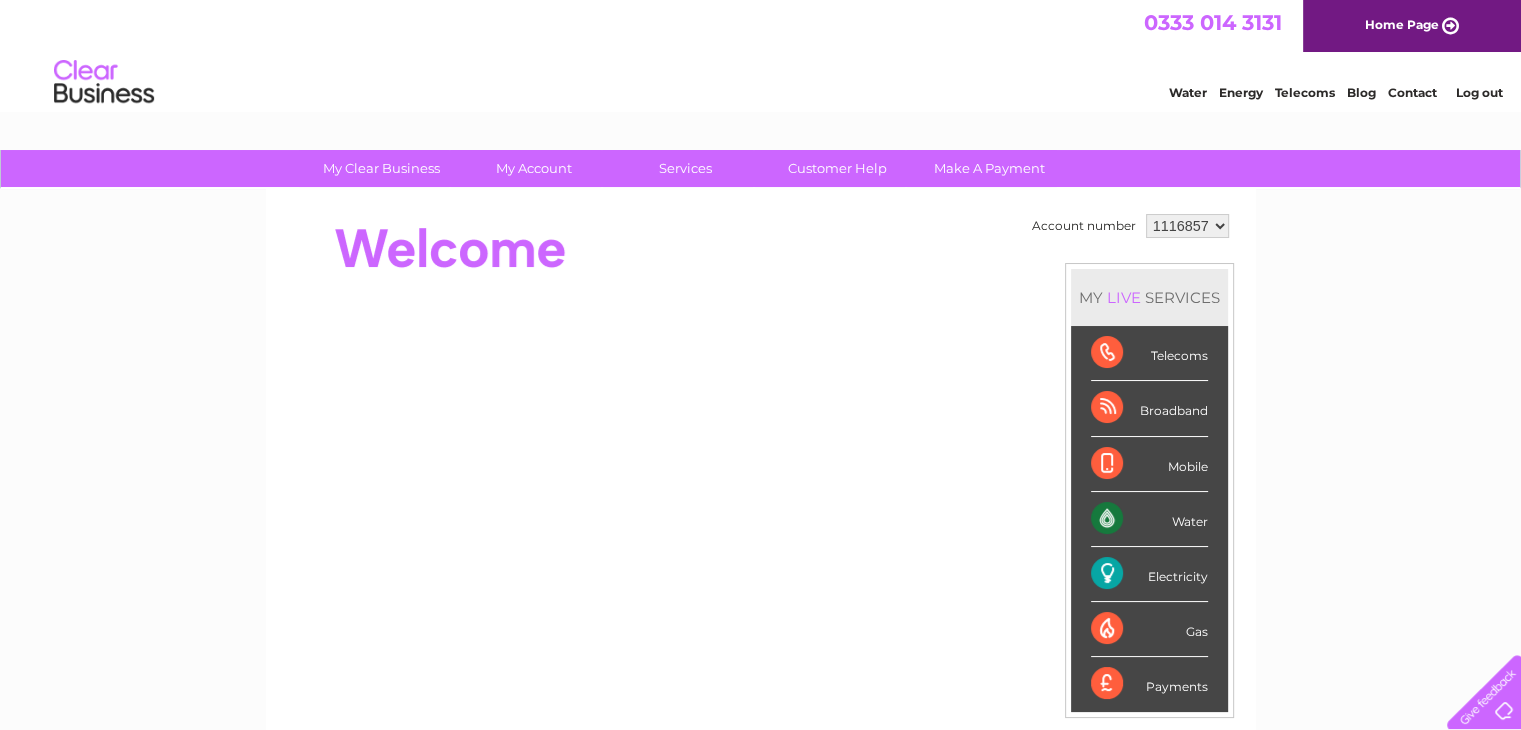 scroll, scrollTop: 0, scrollLeft: 0, axis: both 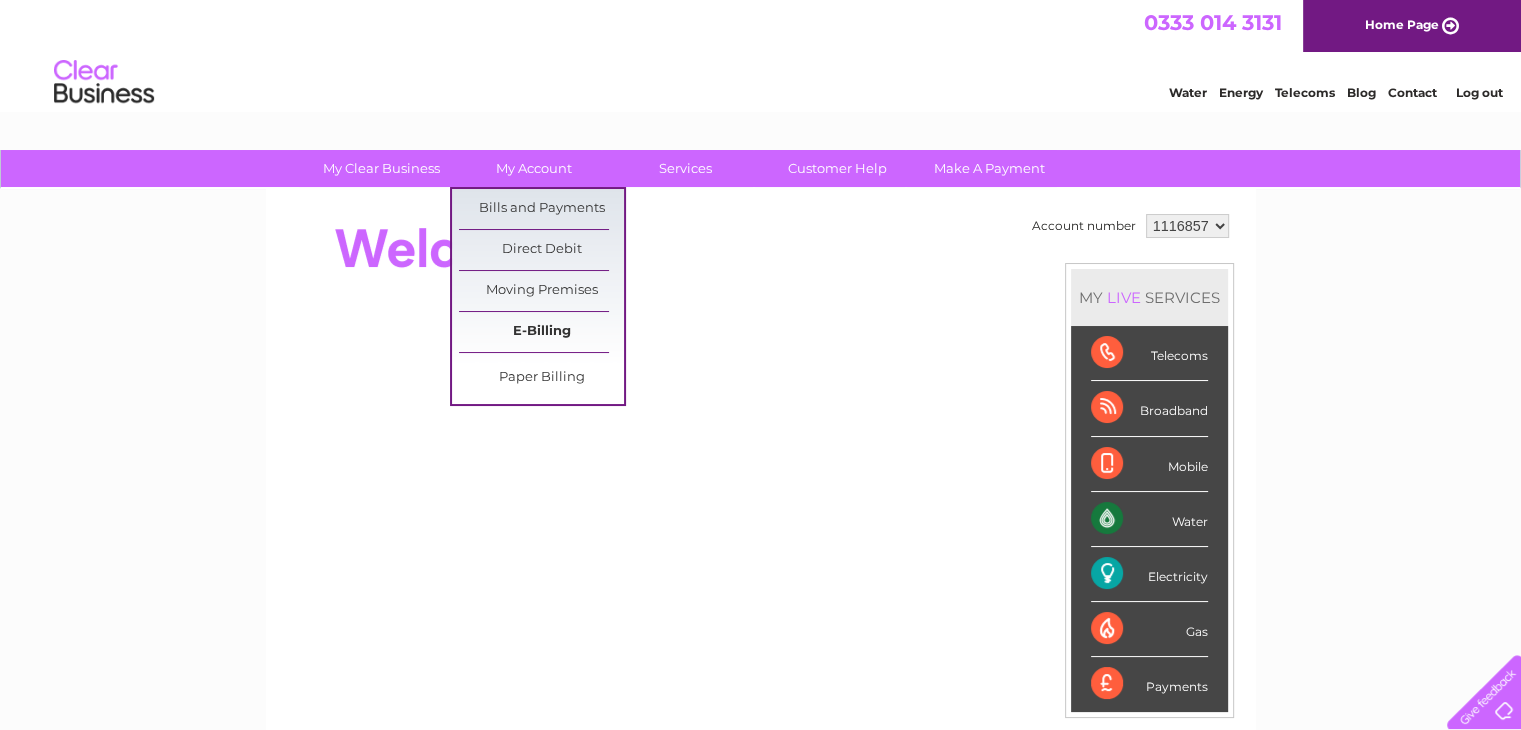 click on "E-Billing" at bounding box center [541, 332] 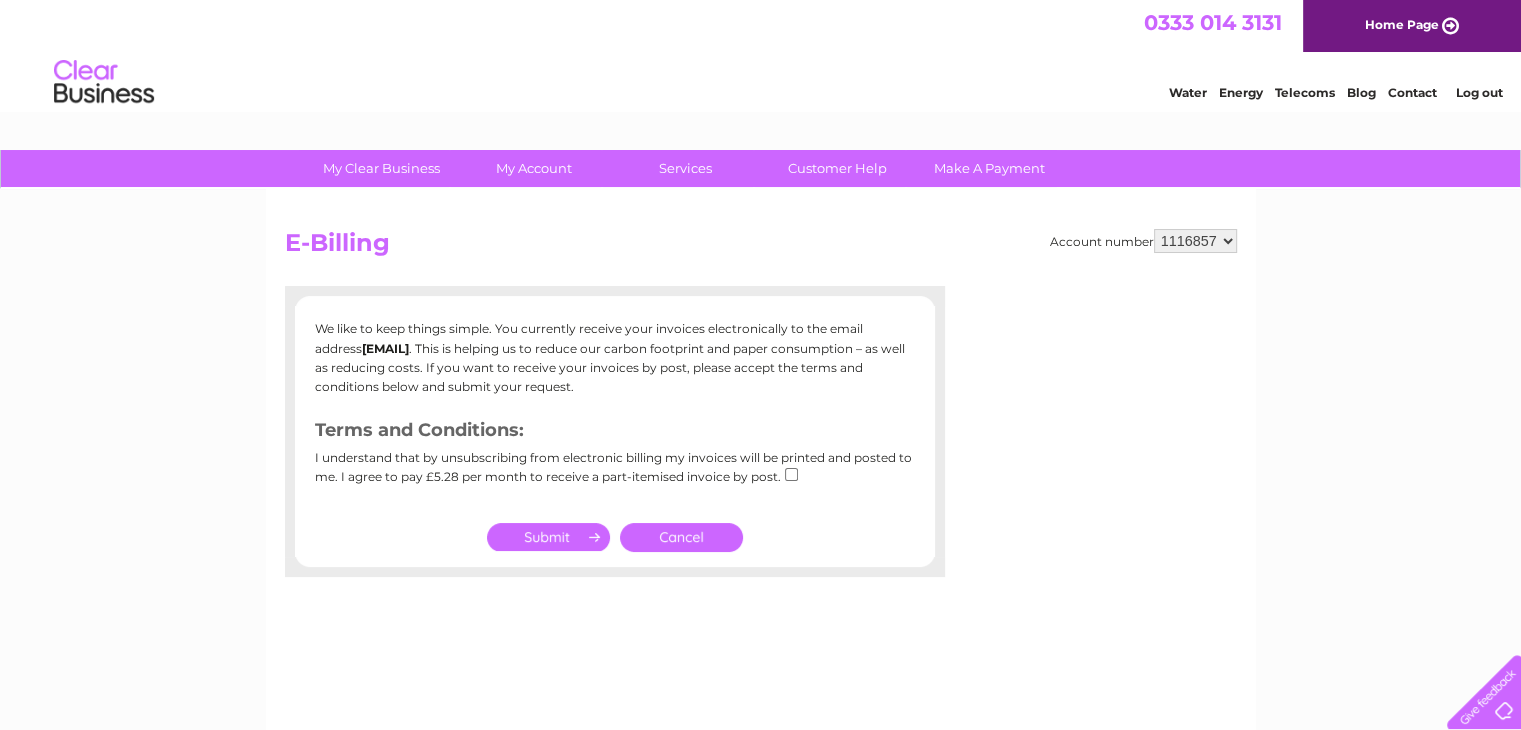 scroll, scrollTop: 0, scrollLeft: 0, axis: both 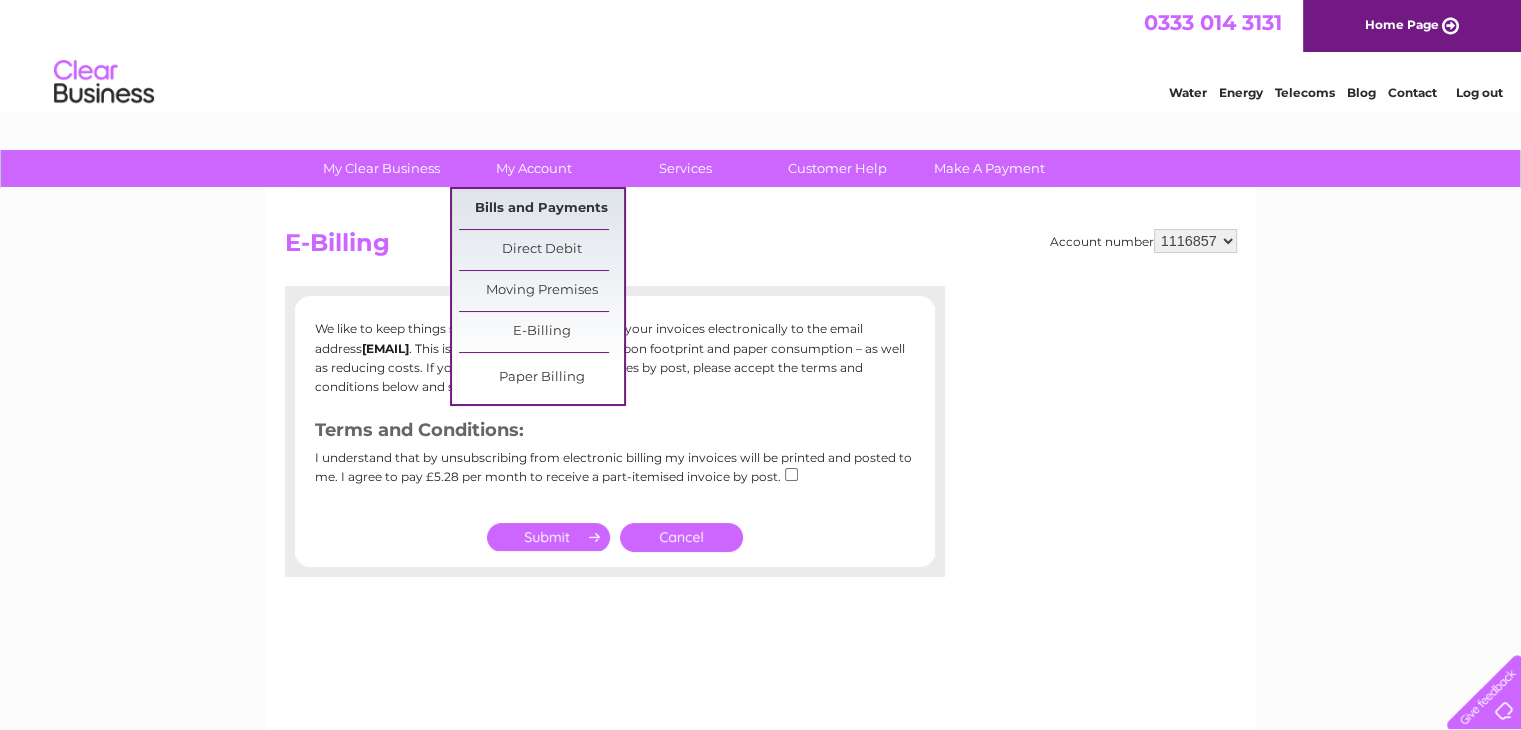 click on "Bills and Payments" at bounding box center (541, 209) 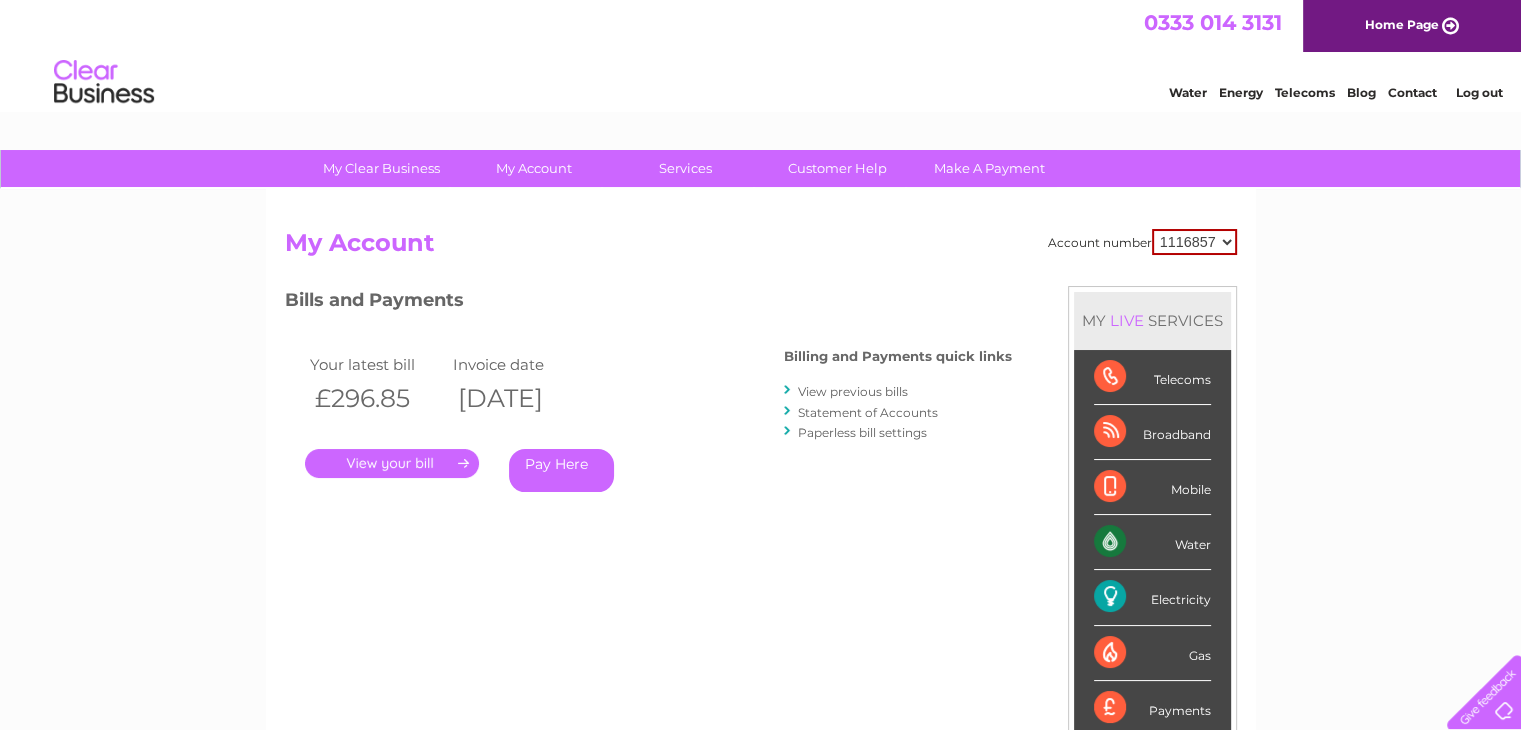 scroll, scrollTop: 0, scrollLeft: 0, axis: both 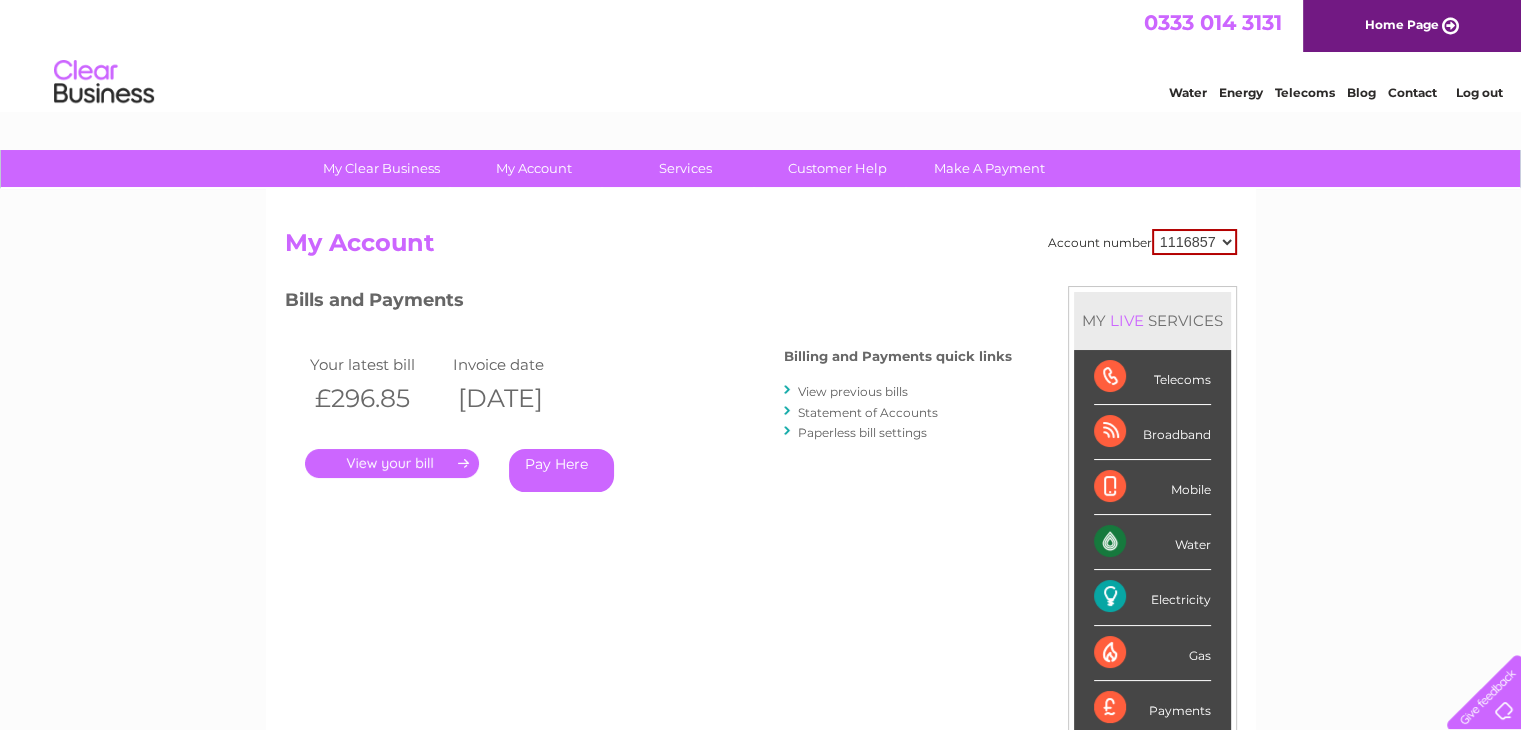 click on "." at bounding box center [392, 463] 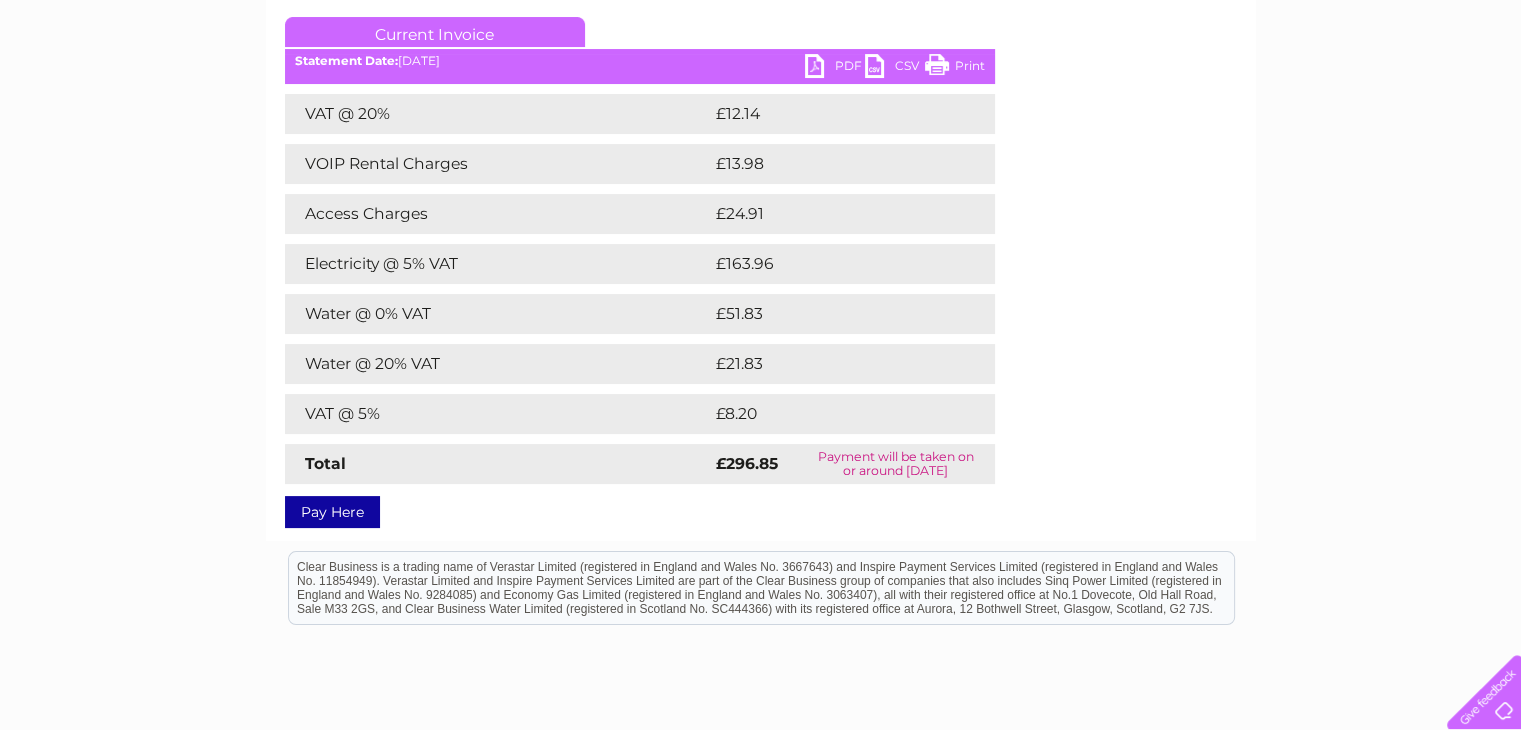scroll, scrollTop: 300, scrollLeft: 0, axis: vertical 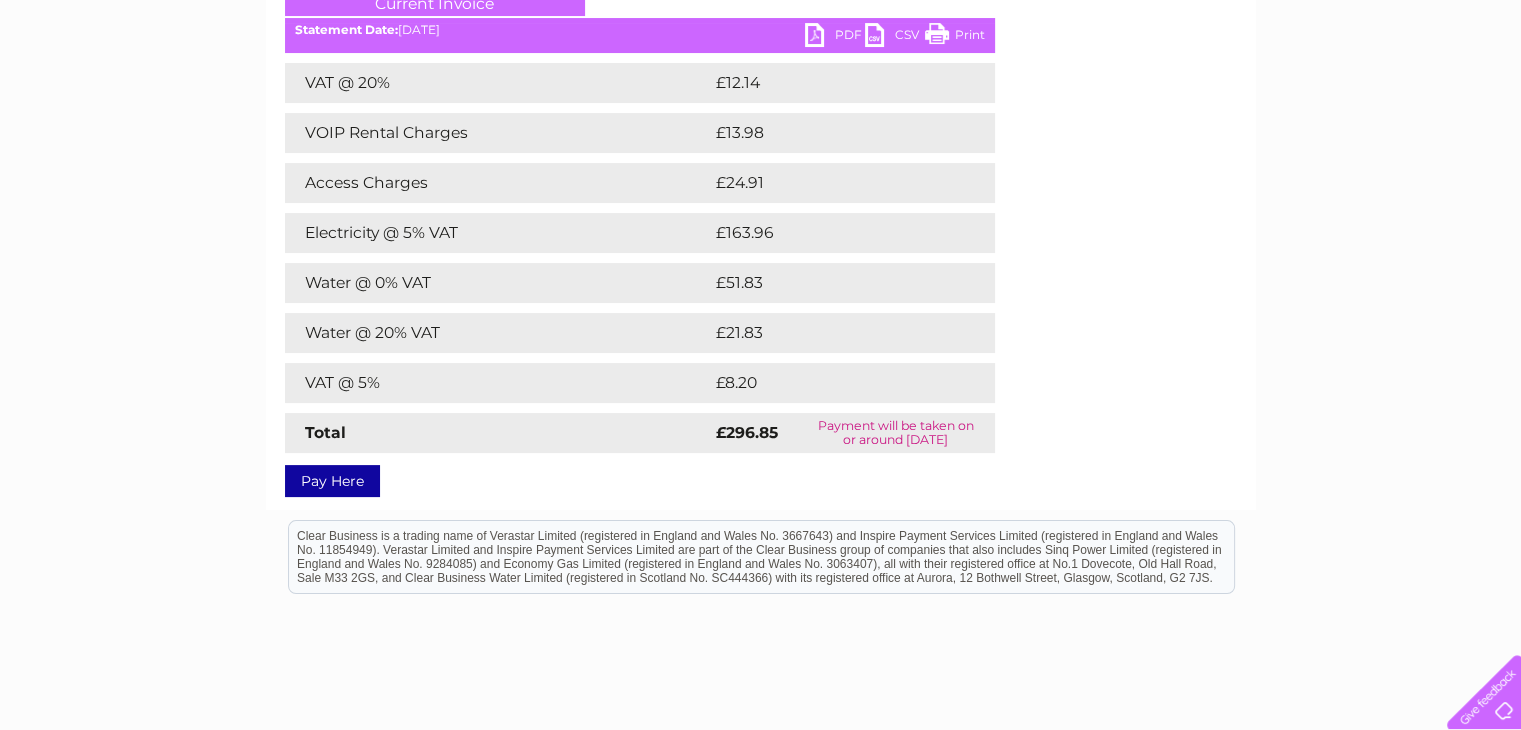 click on "PDF" at bounding box center [835, 37] 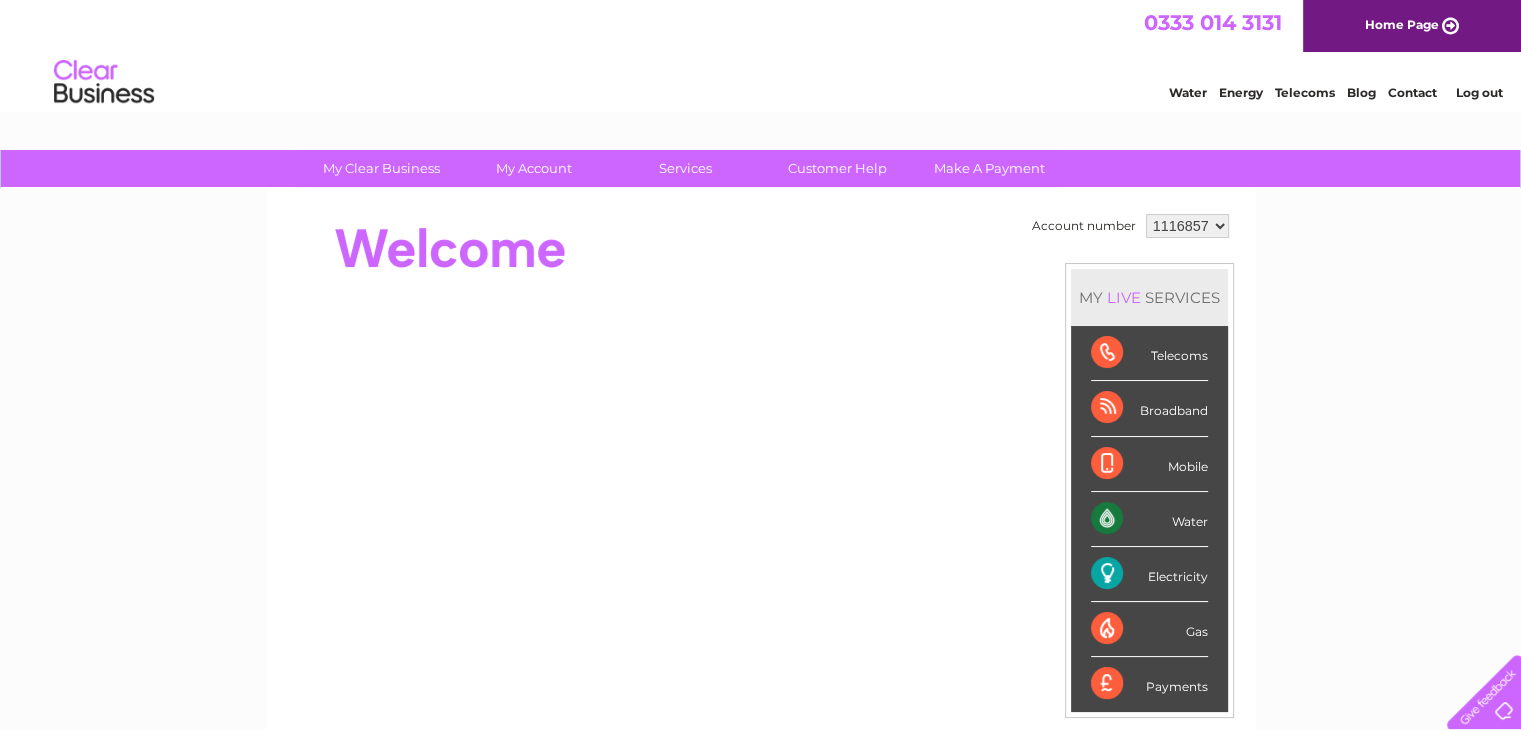 scroll, scrollTop: 0, scrollLeft: 0, axis: both 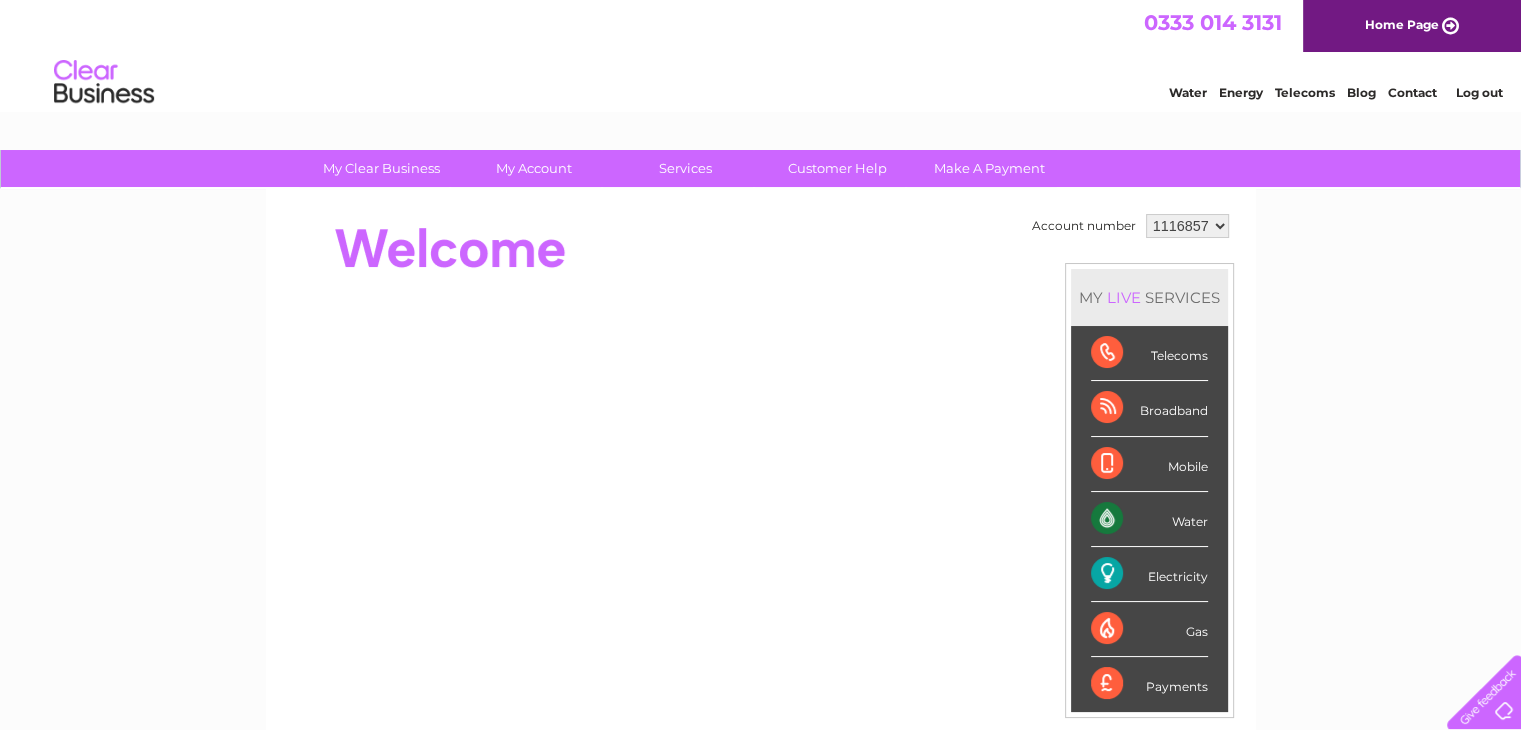 click on "Water" at bounding box center [1149, 519] 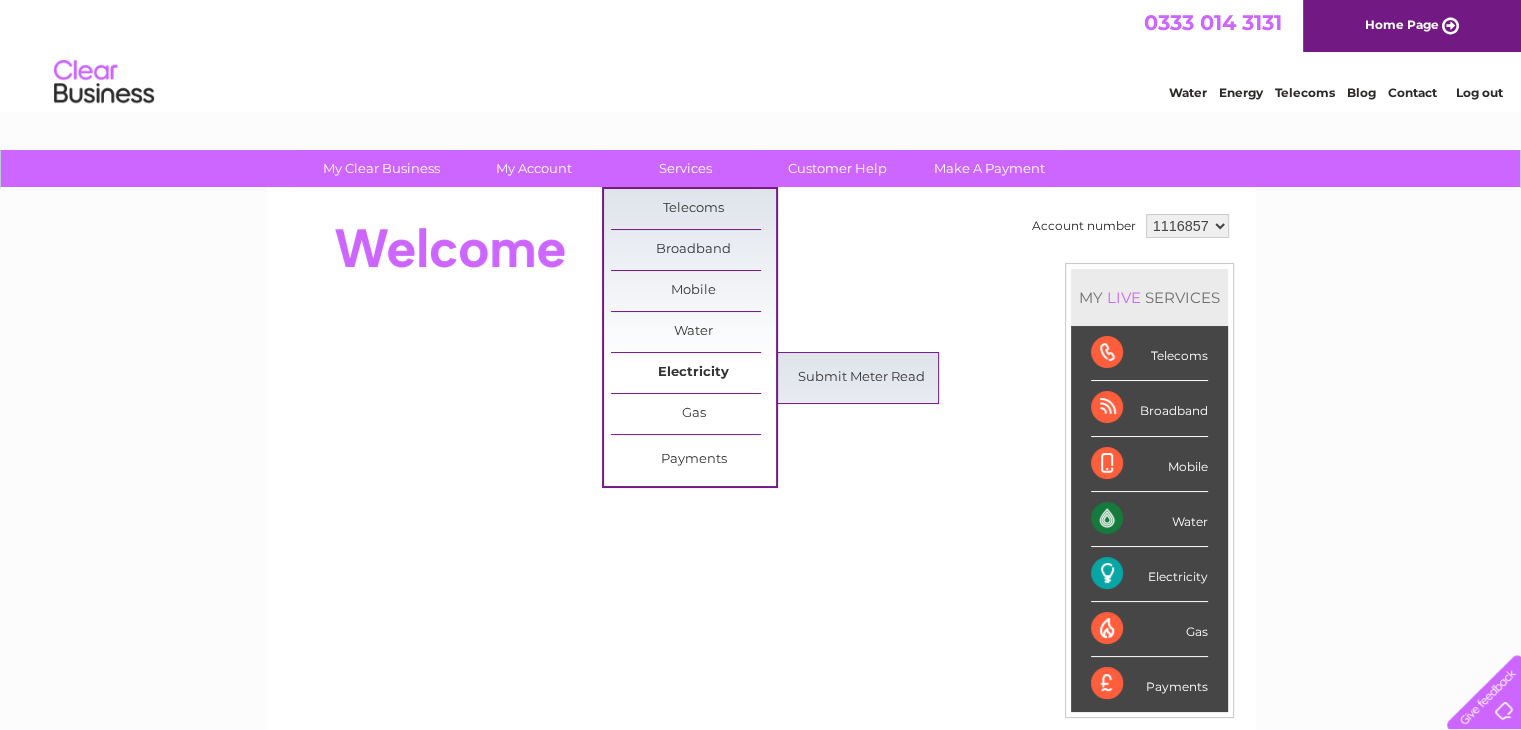 click on "Electricity" at bounding box center (693, 373) 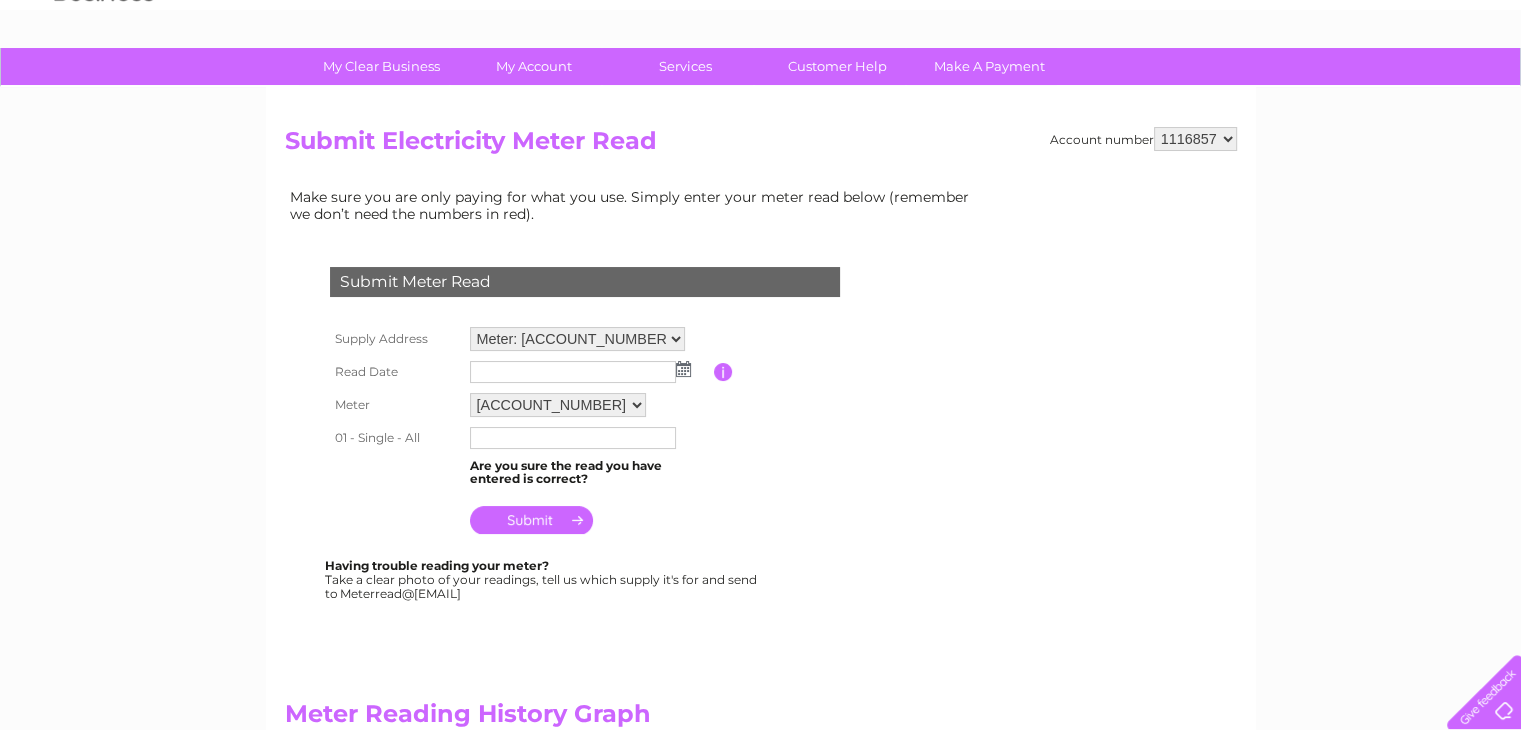 scroll, scrollTop: 200, scrollLeft: 0, axis: vertical 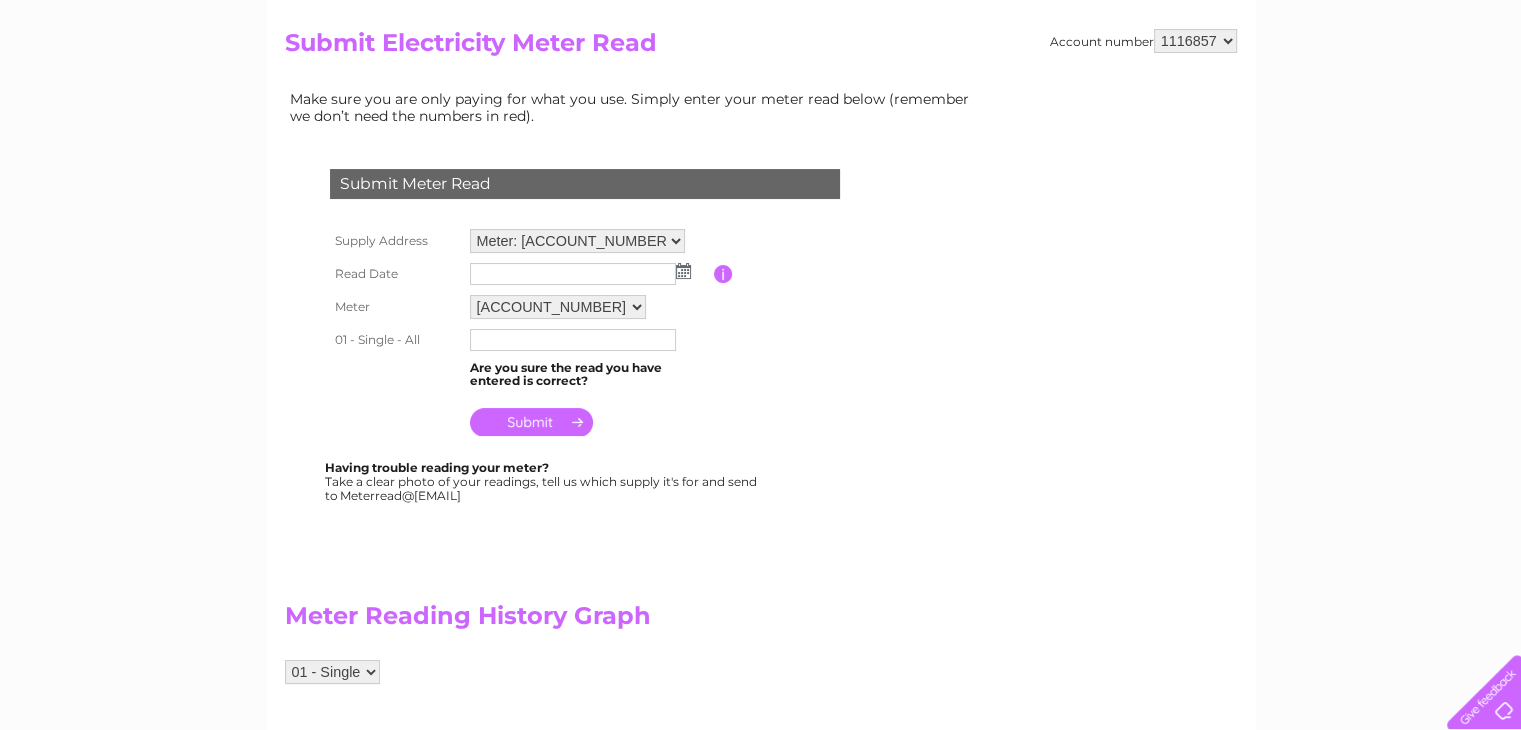 click at bounding box center [683, 271] 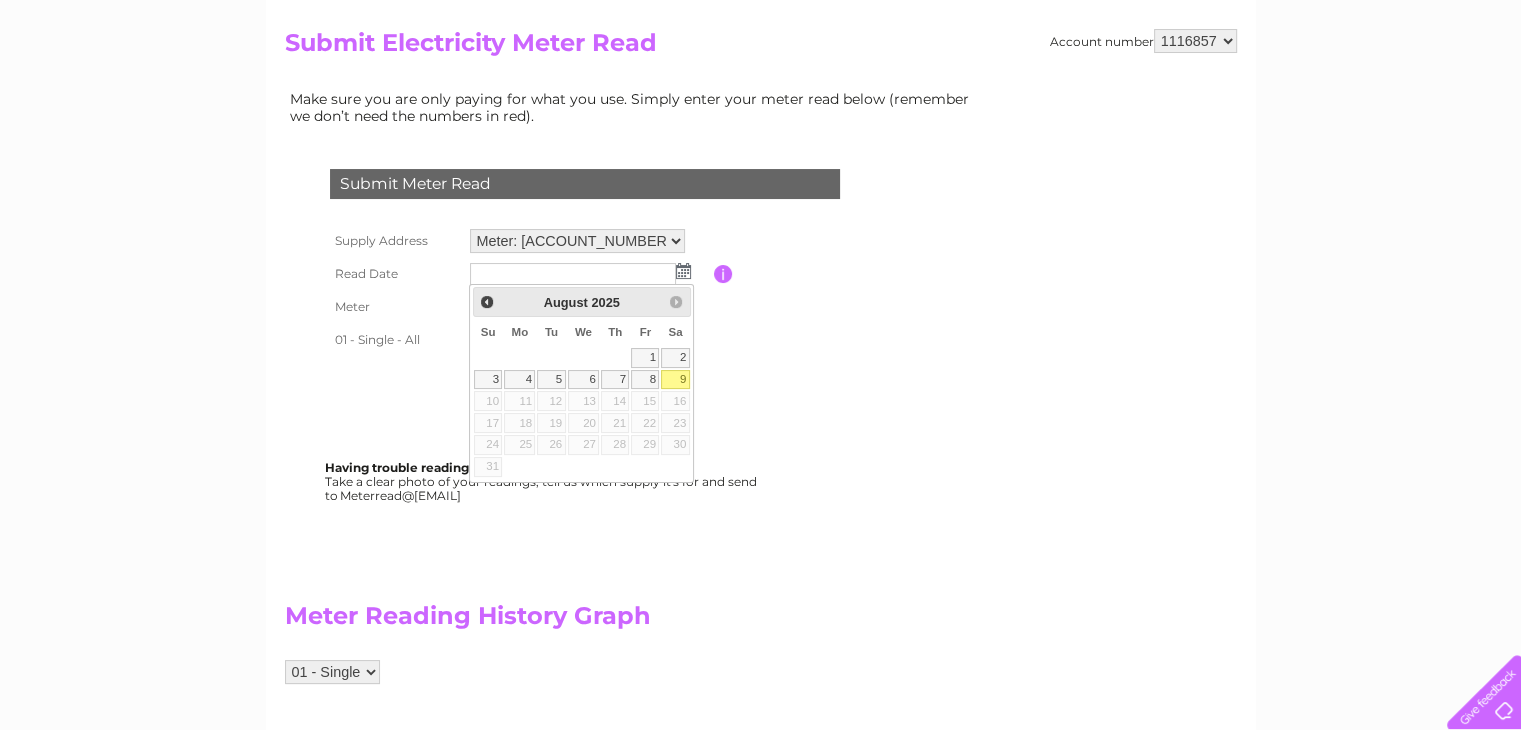 click on "9" at bounding box center [675, 380] 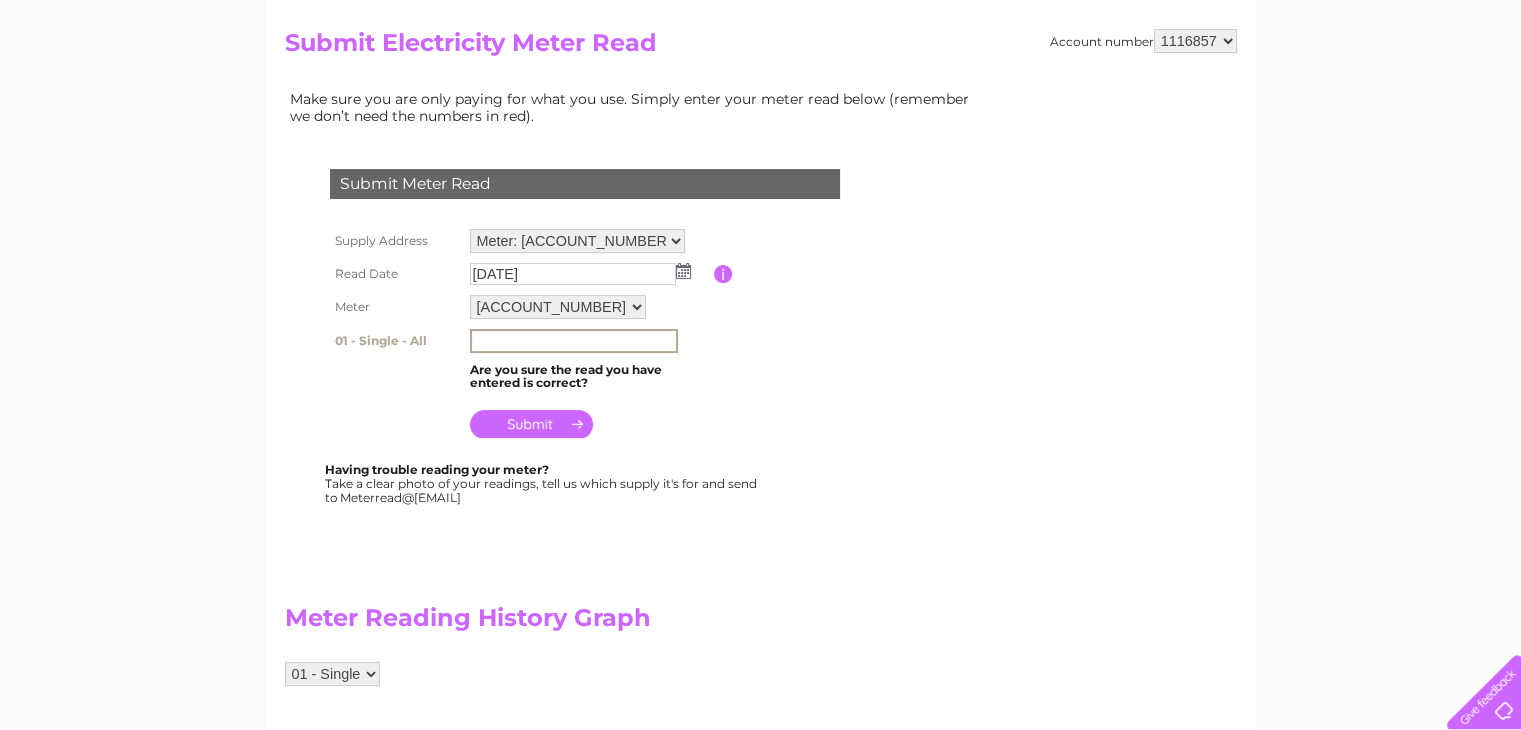 click at bounding box center [574, 341] 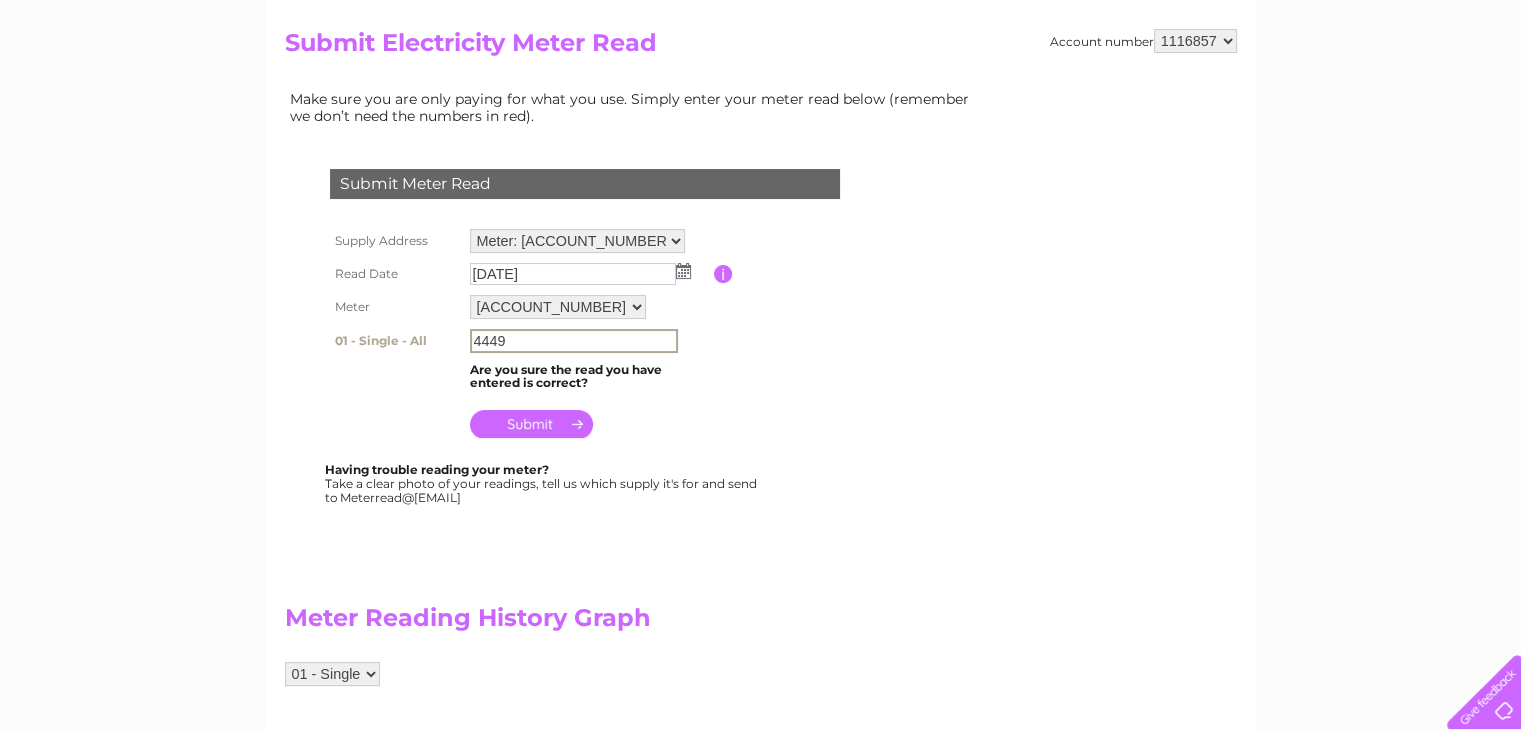 type on "4449" 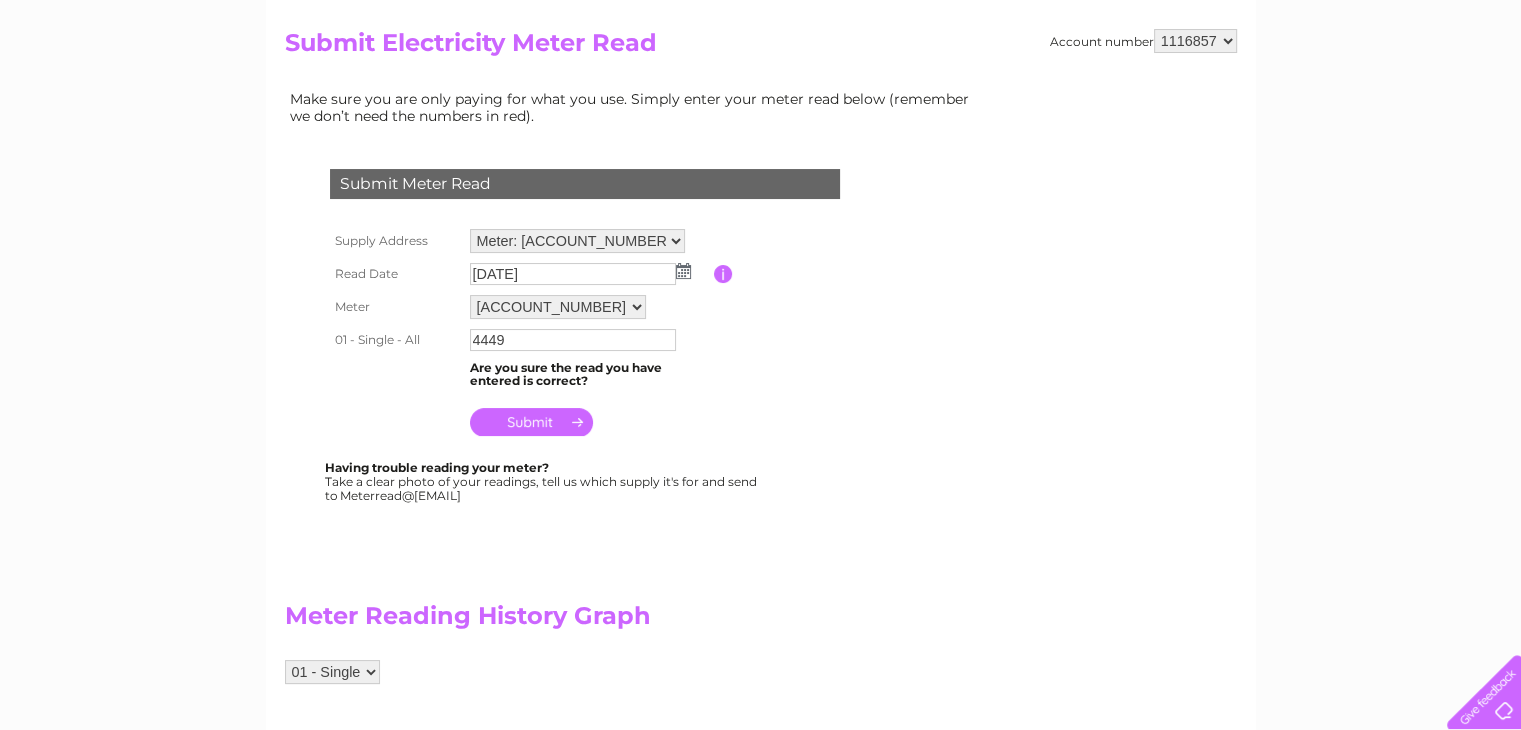 click at bounding box center (531, 422) 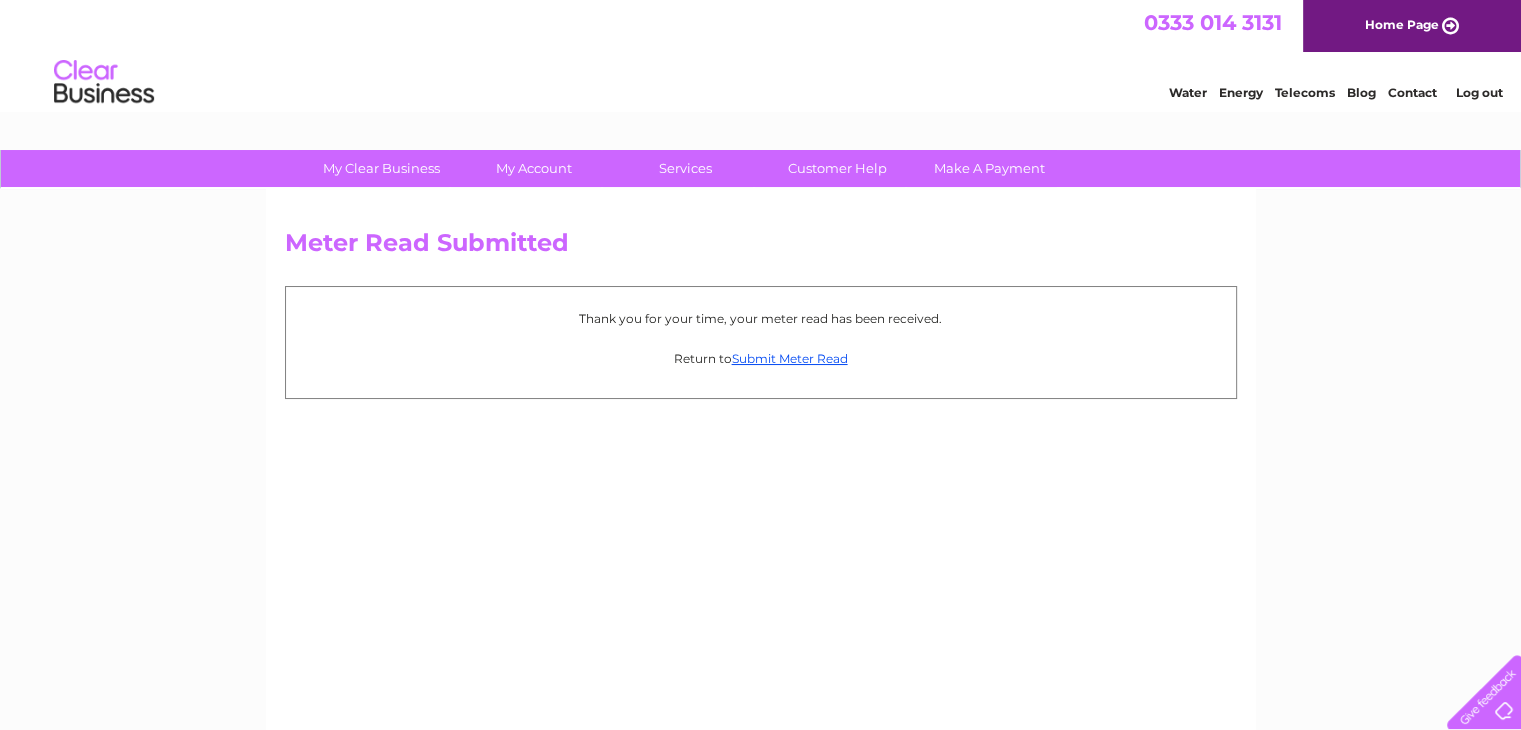 scroll, scrollTop: 0, scrollLeft: 0, axis: both 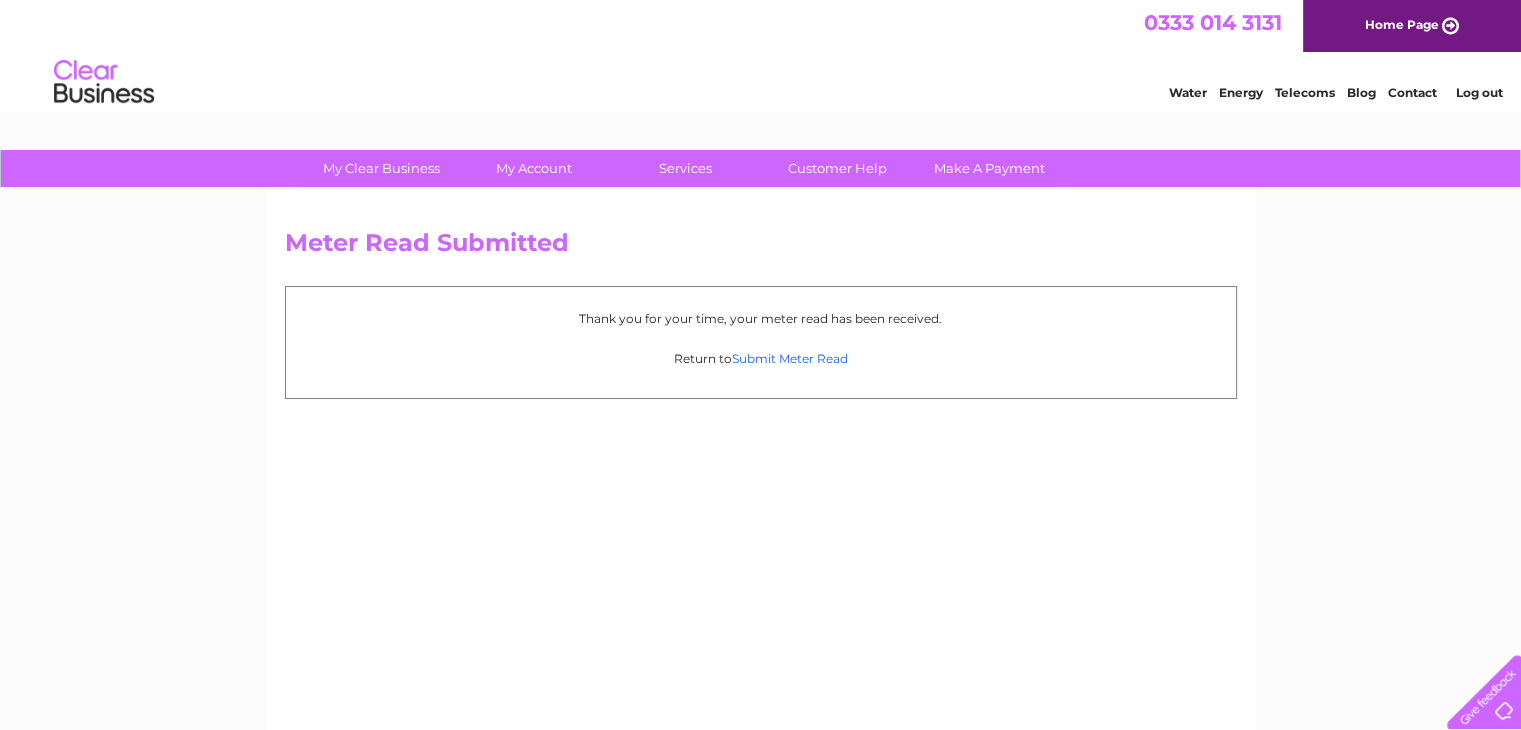 click on "Submit Meter Read" at bounding box center (790, 358) 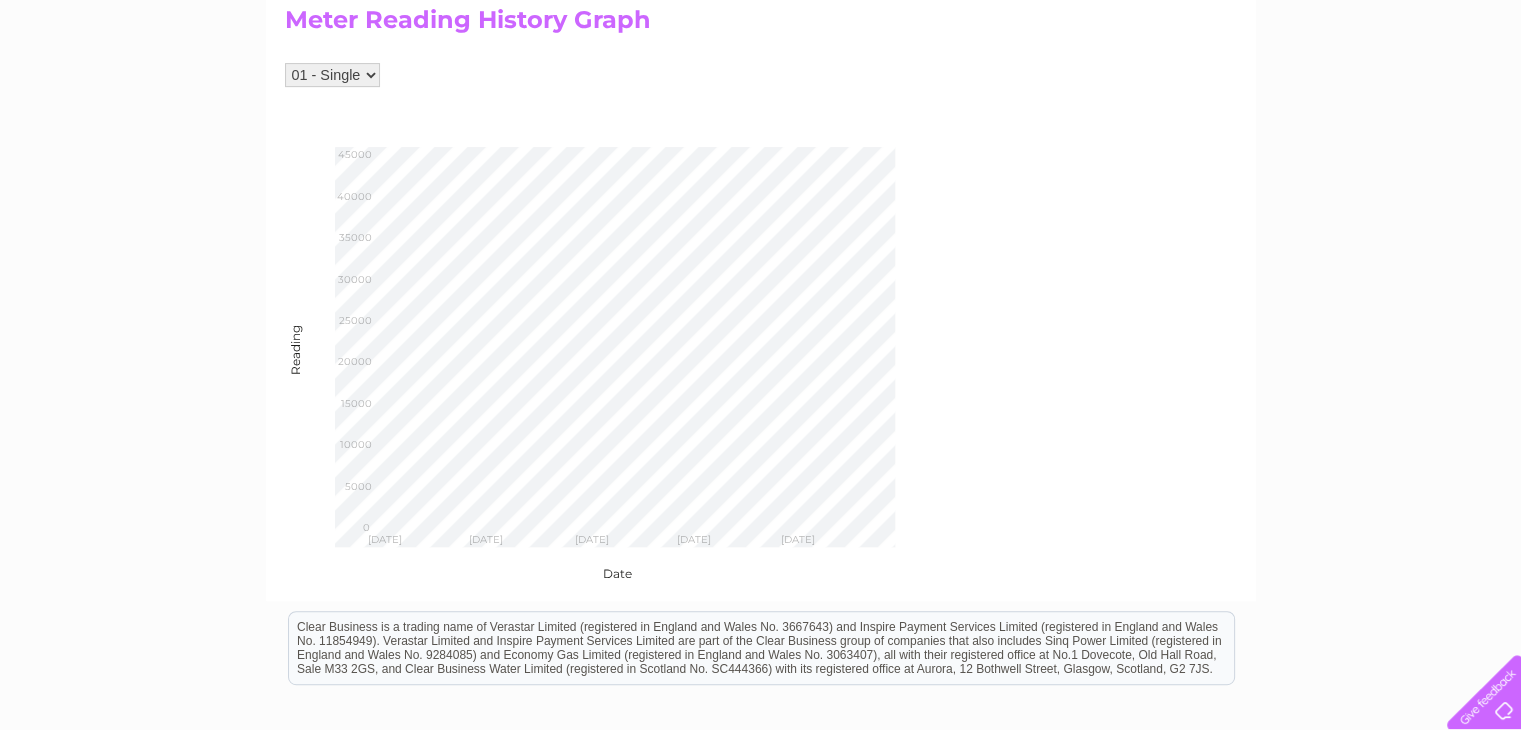 scroll, scrollTop: 800, scrollLeft: 0, axis: vertical 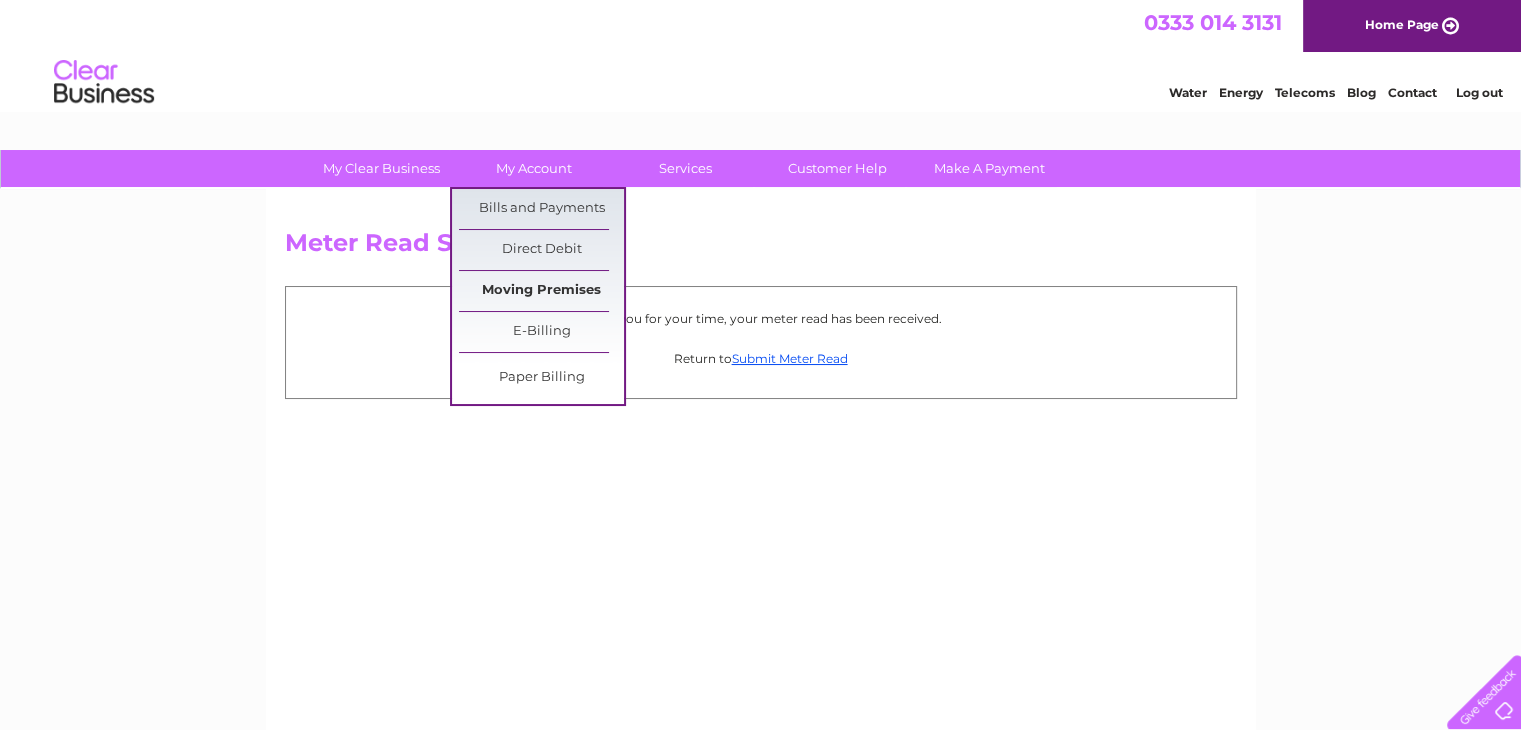 click on "Moving Premises" at bounding box center [541, 291] 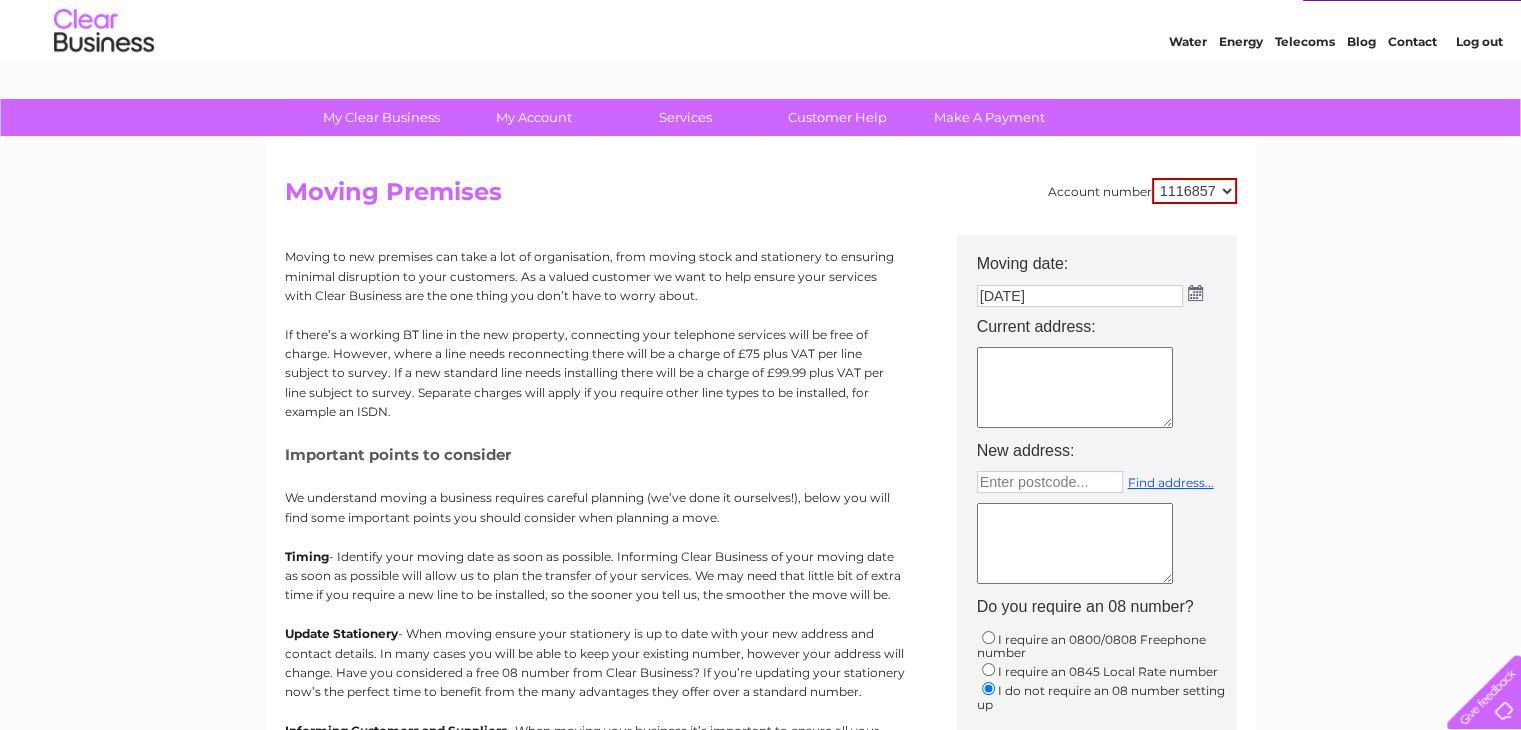 scroll, scrollTop: 0, scrollLeft: 0, axis: both 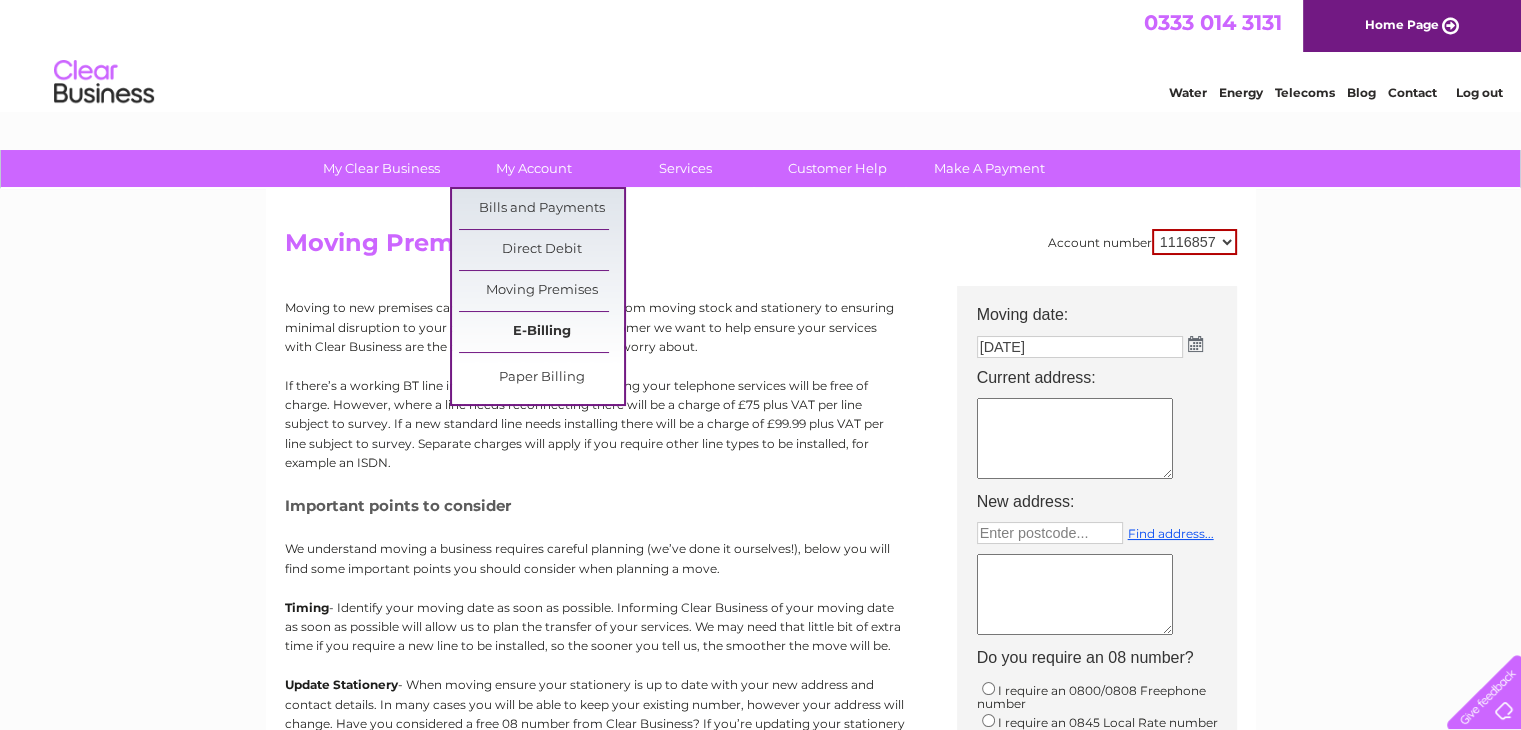 click on "E-Billing" at bounding box center [541, 332] 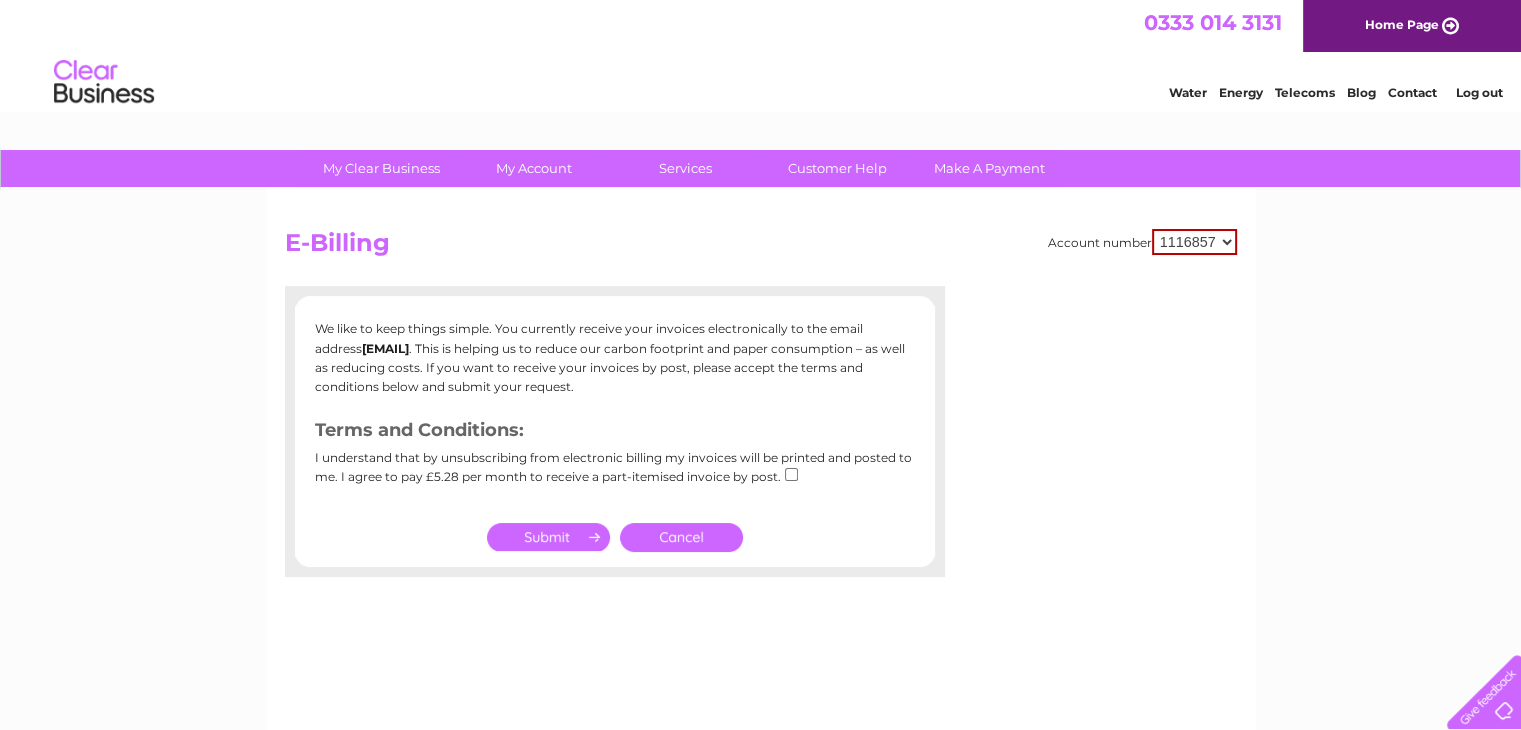 scroll, scrollTop: 0, scrollLeft: 0, axis: both 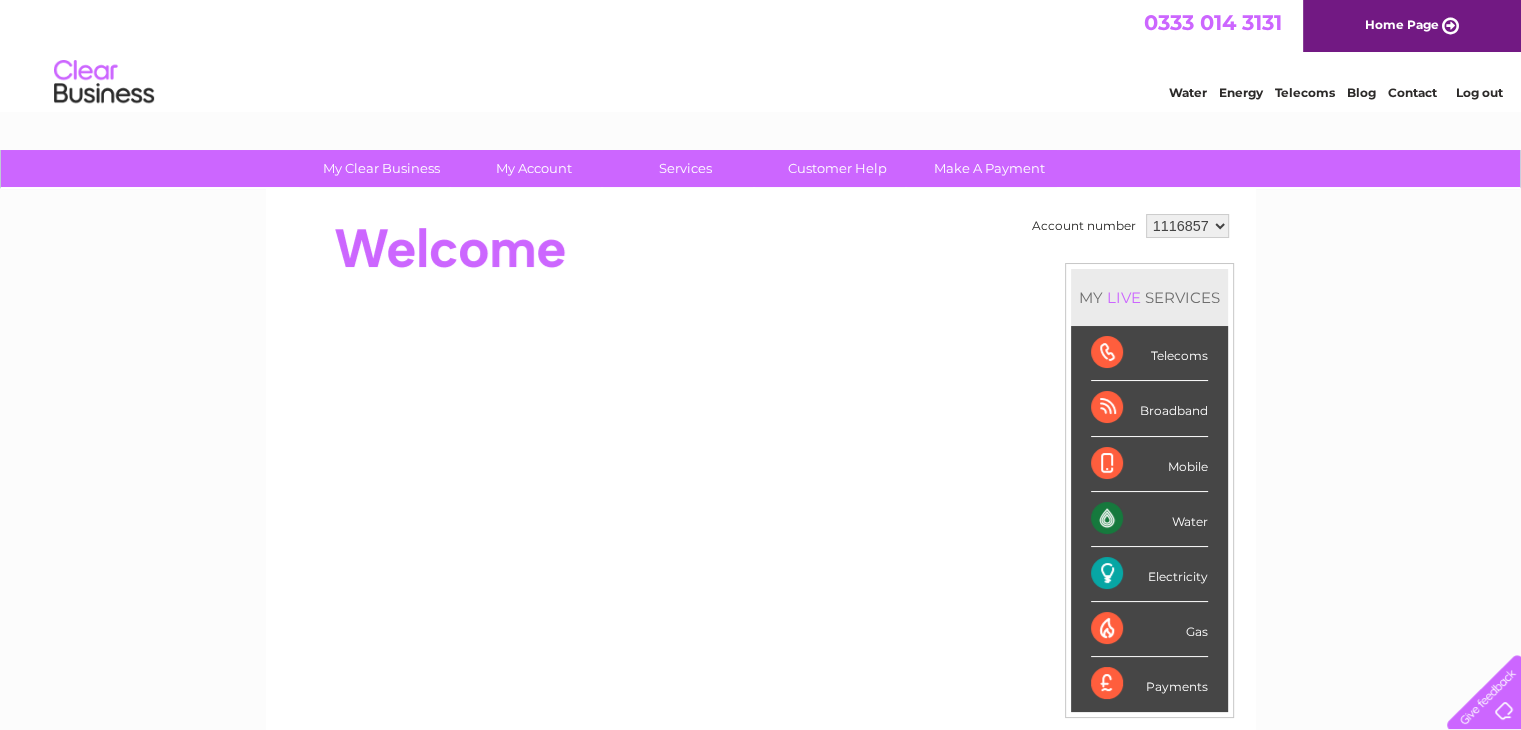 click on "Water" at bounding box center (1149, 519) 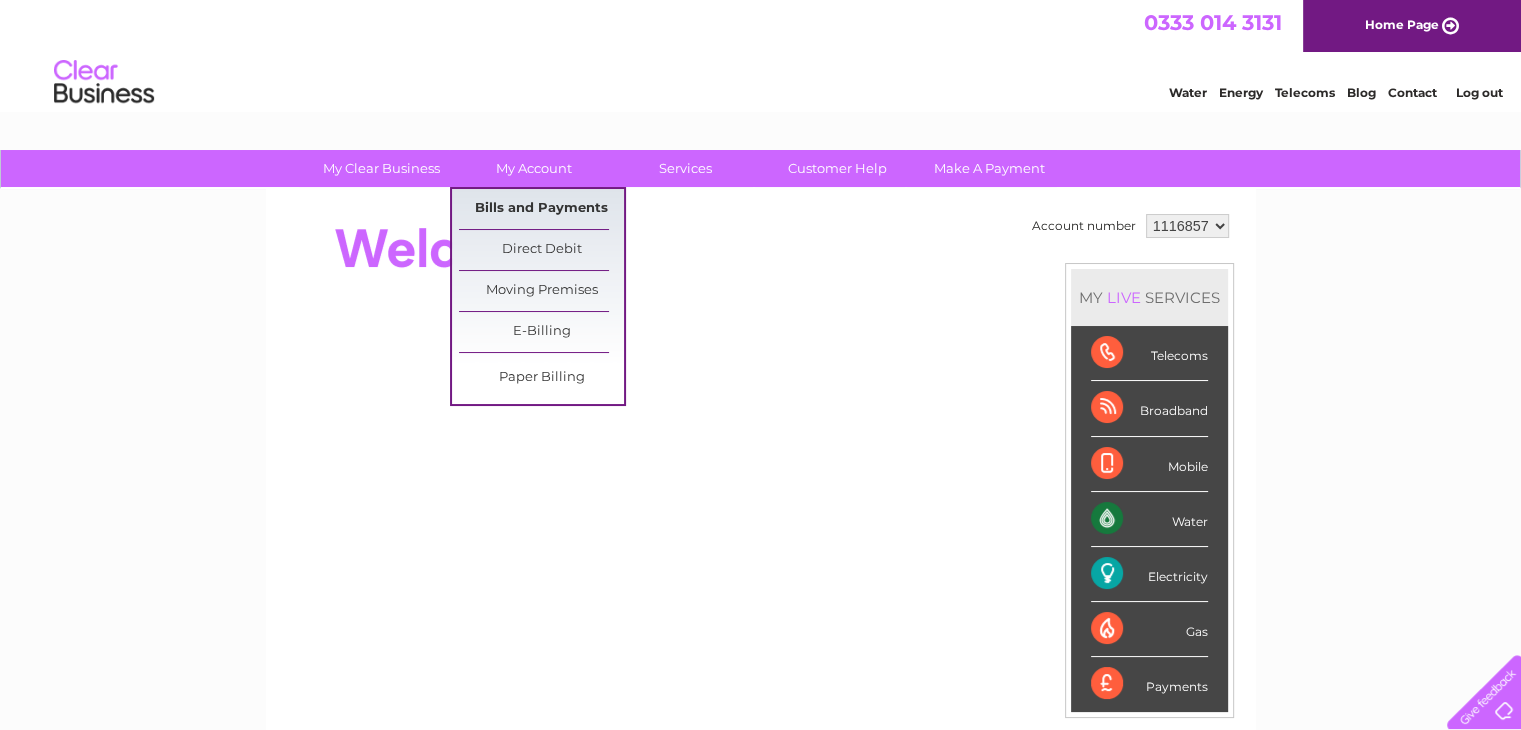 click on "Bills and Payments" at bounding box center [541, 209] 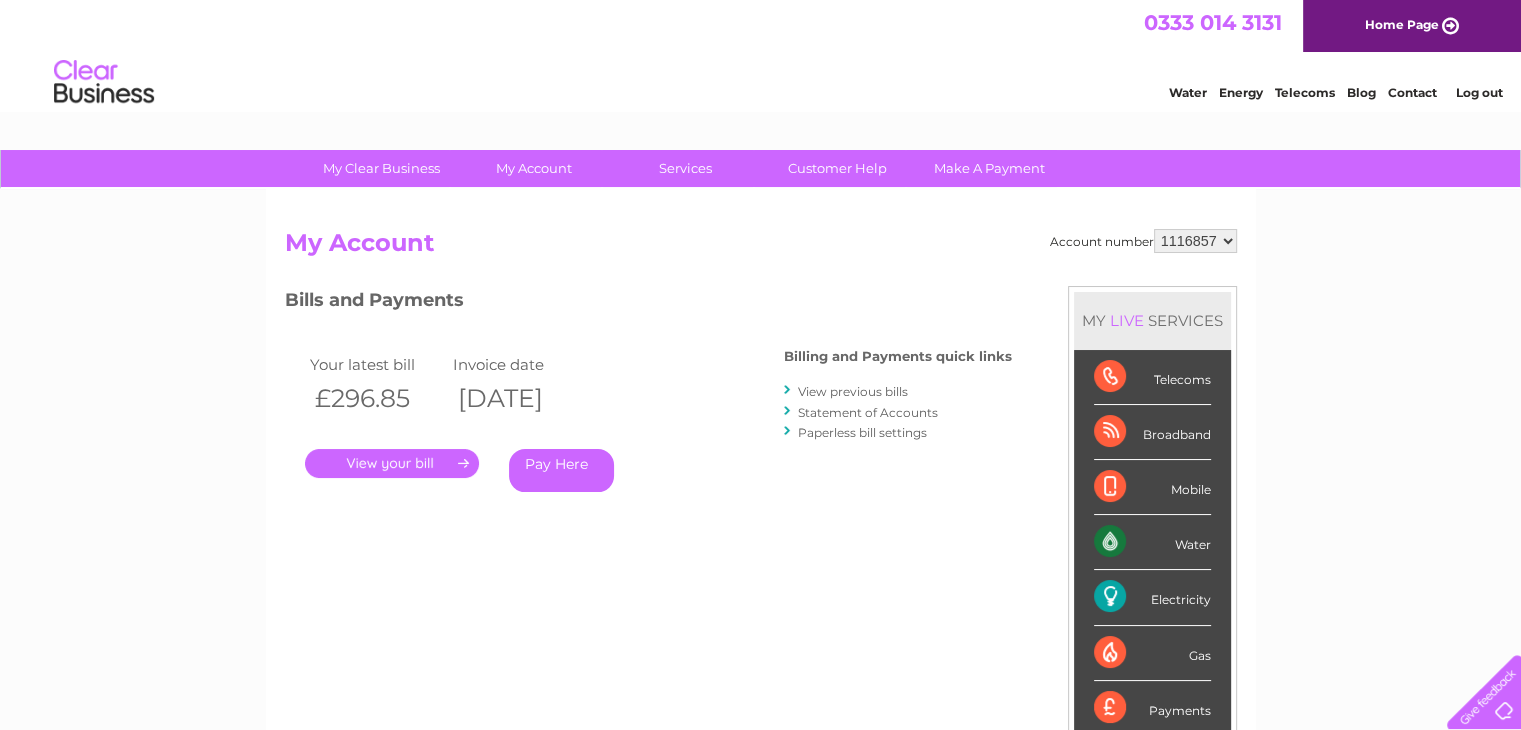 scroll, scrollTop: 0, scrollLeft: 0, axis: both 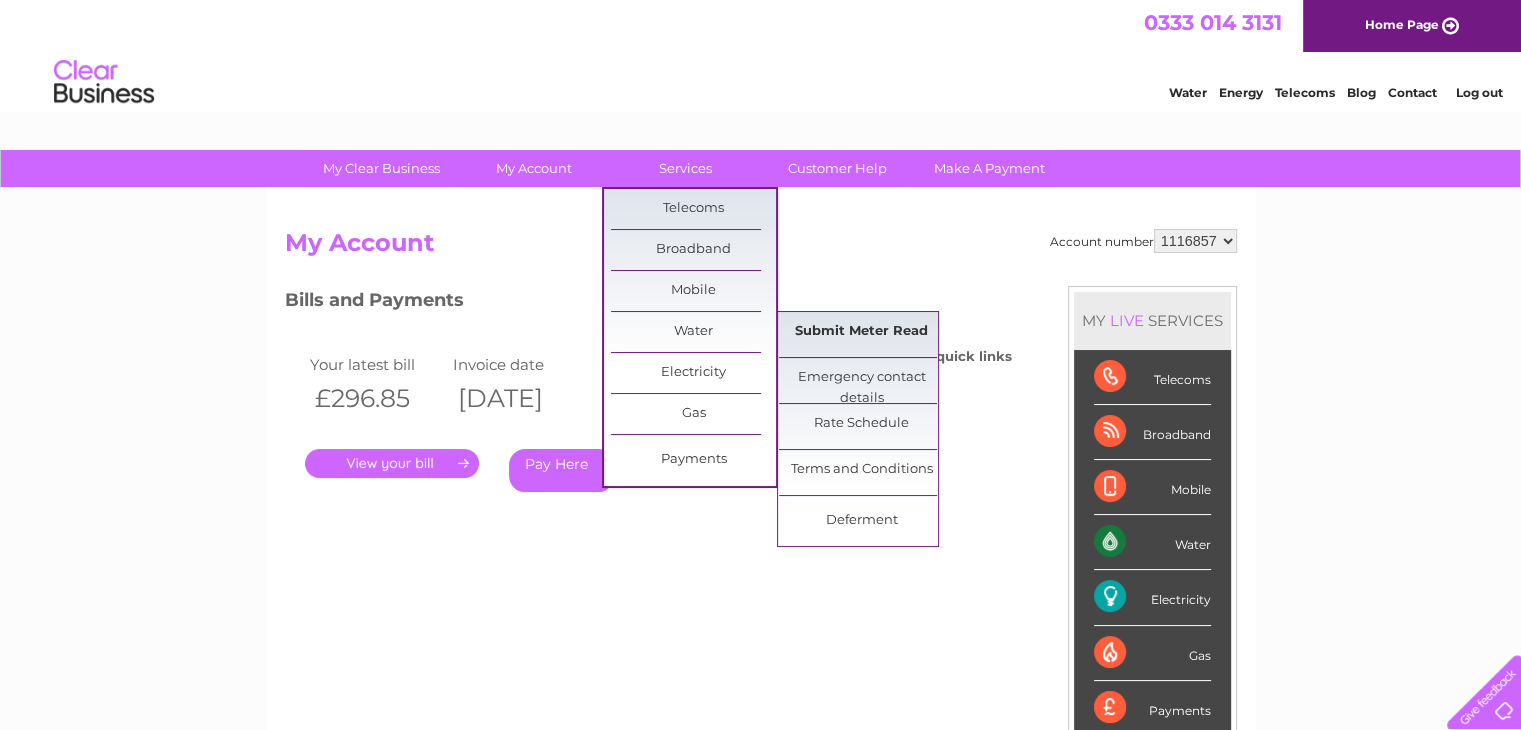click on "Submit Meter Read" at bounding box center (861, 332) 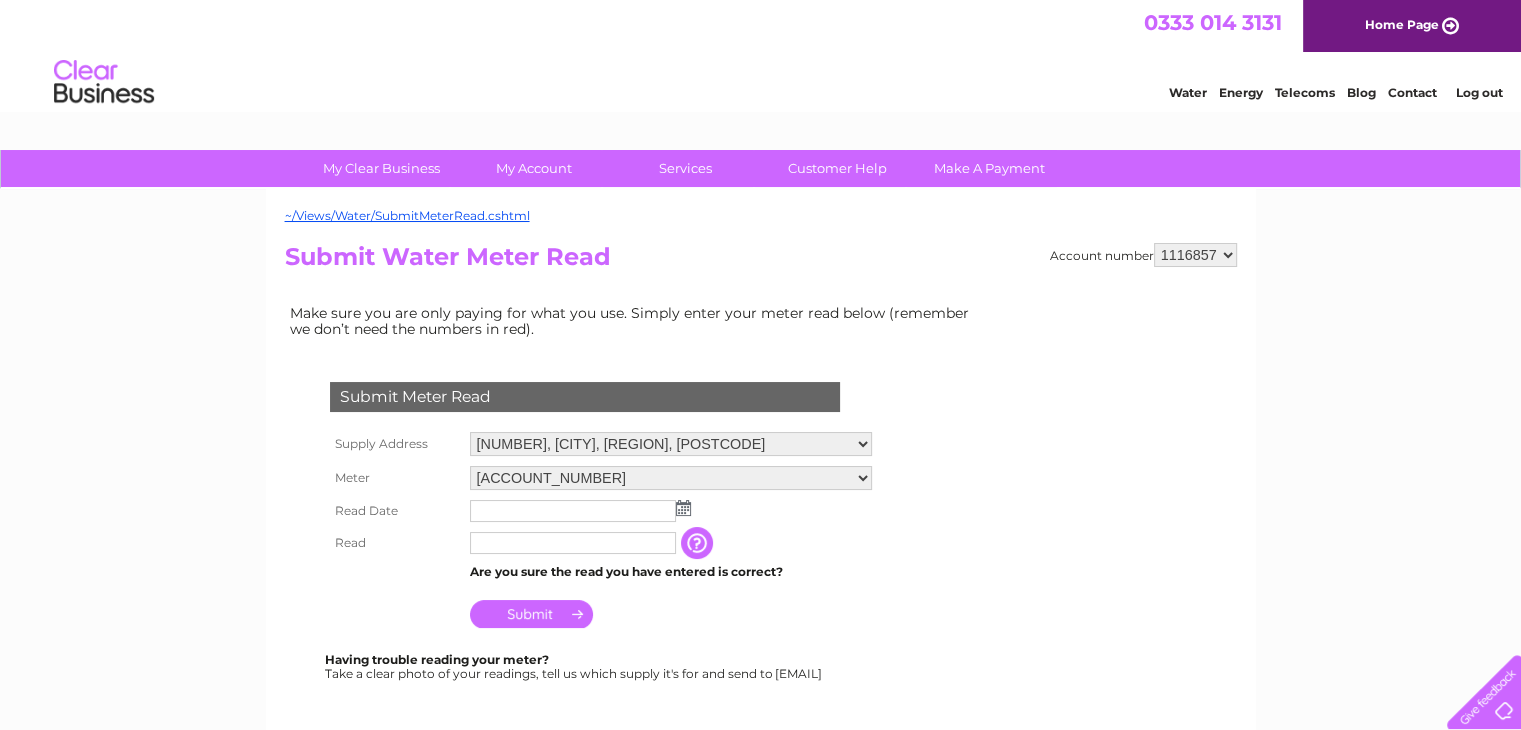 scroll, scrollTop: 0, scrollLeft: 0, axis: both 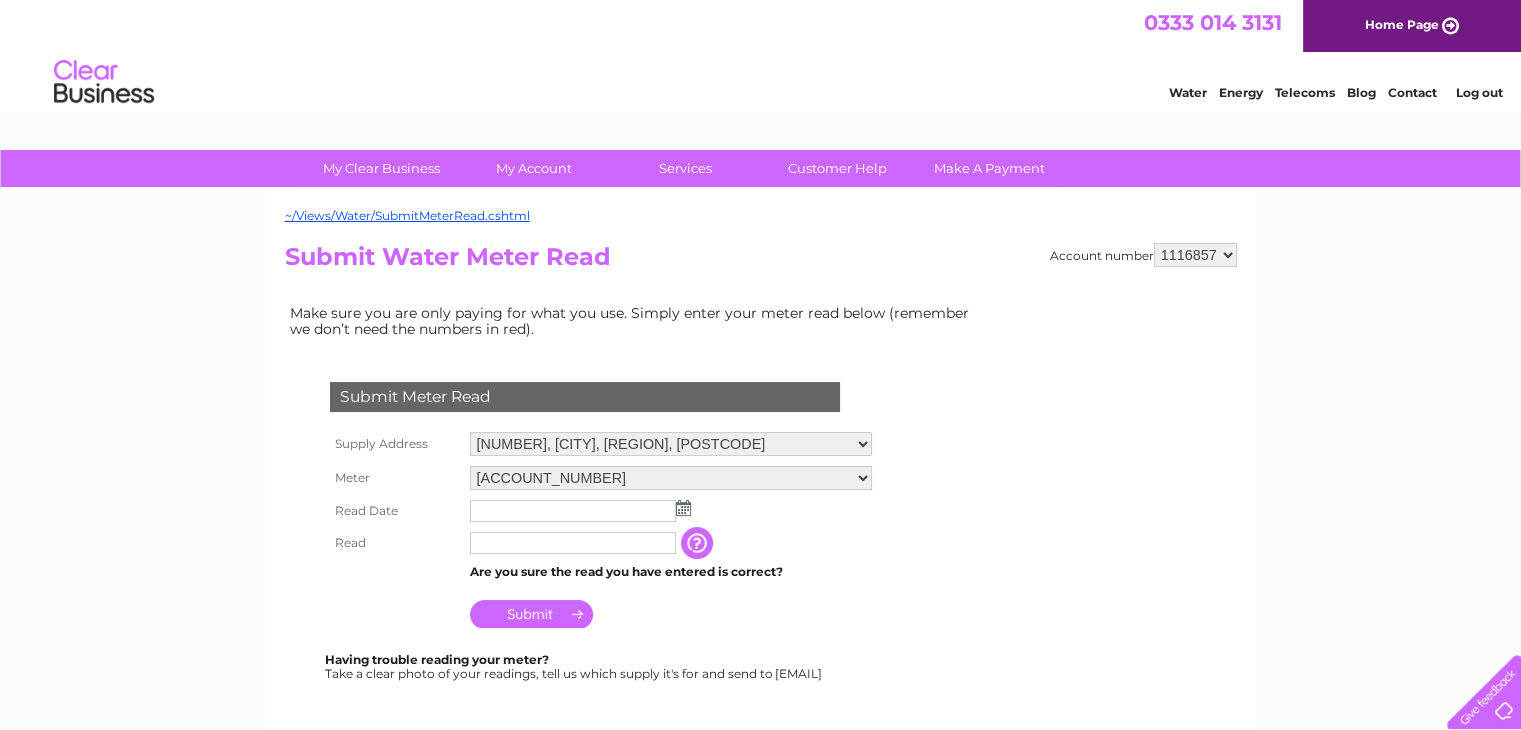 click at bounding box center [683, 508] 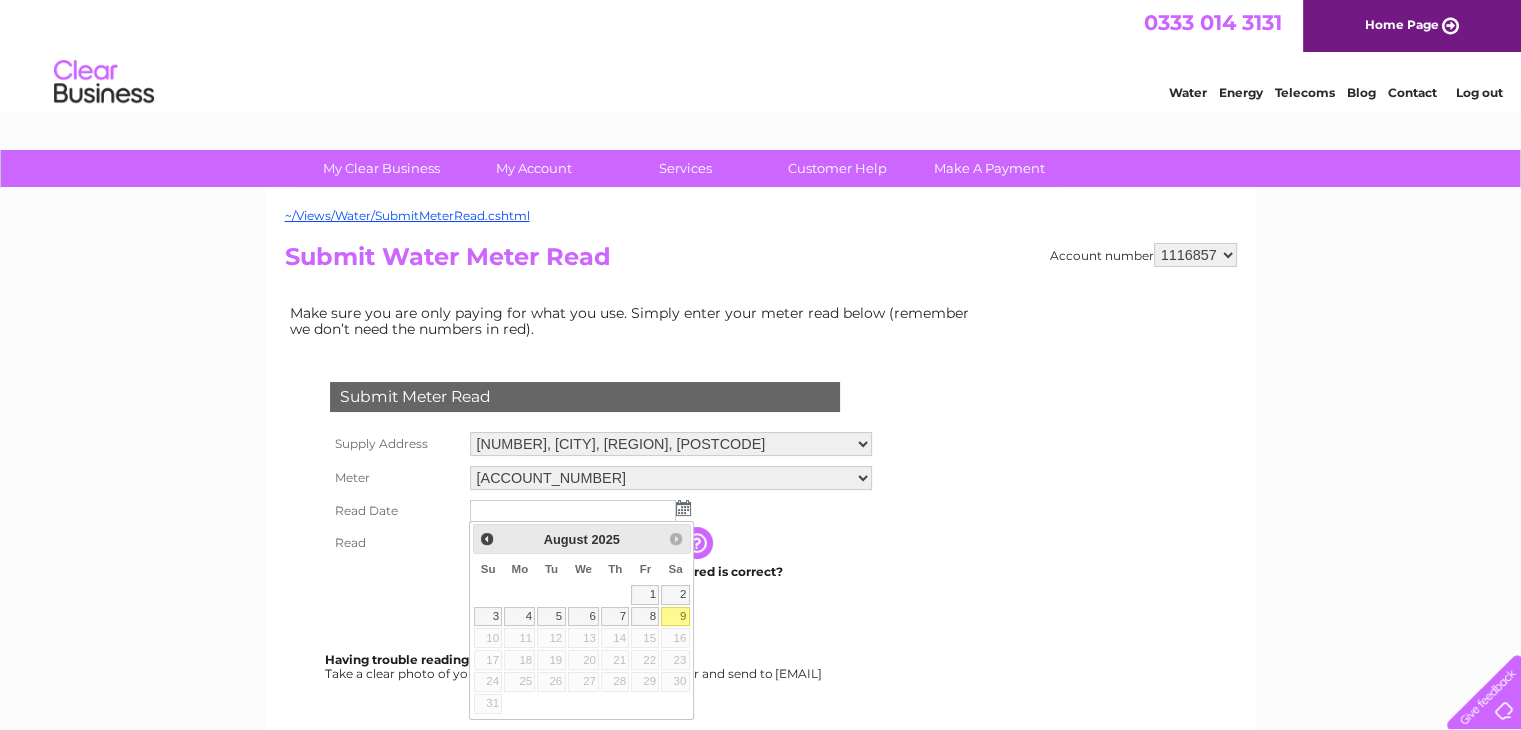 click on "9" at bounding box center (675, 617) 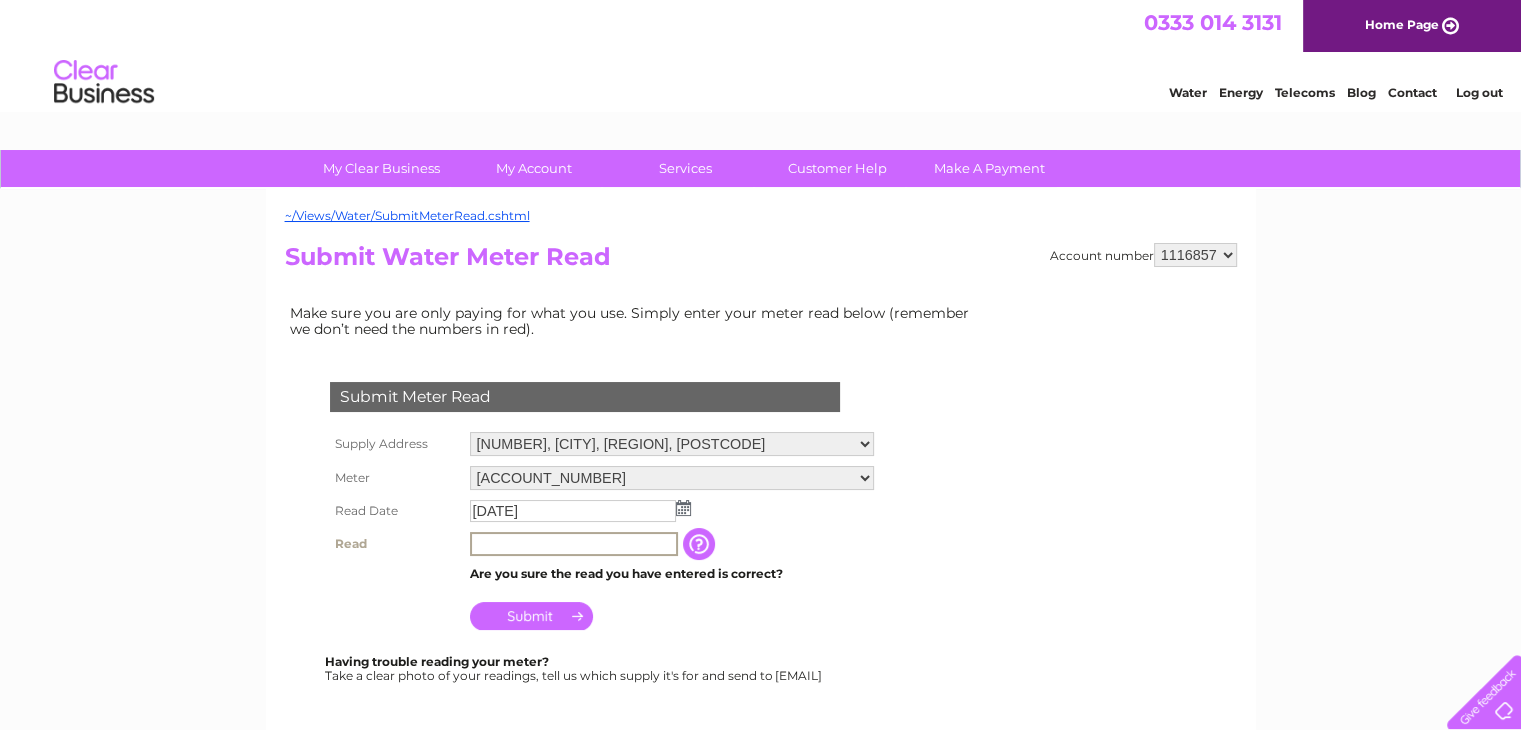 click at bounding box center [574, 544] 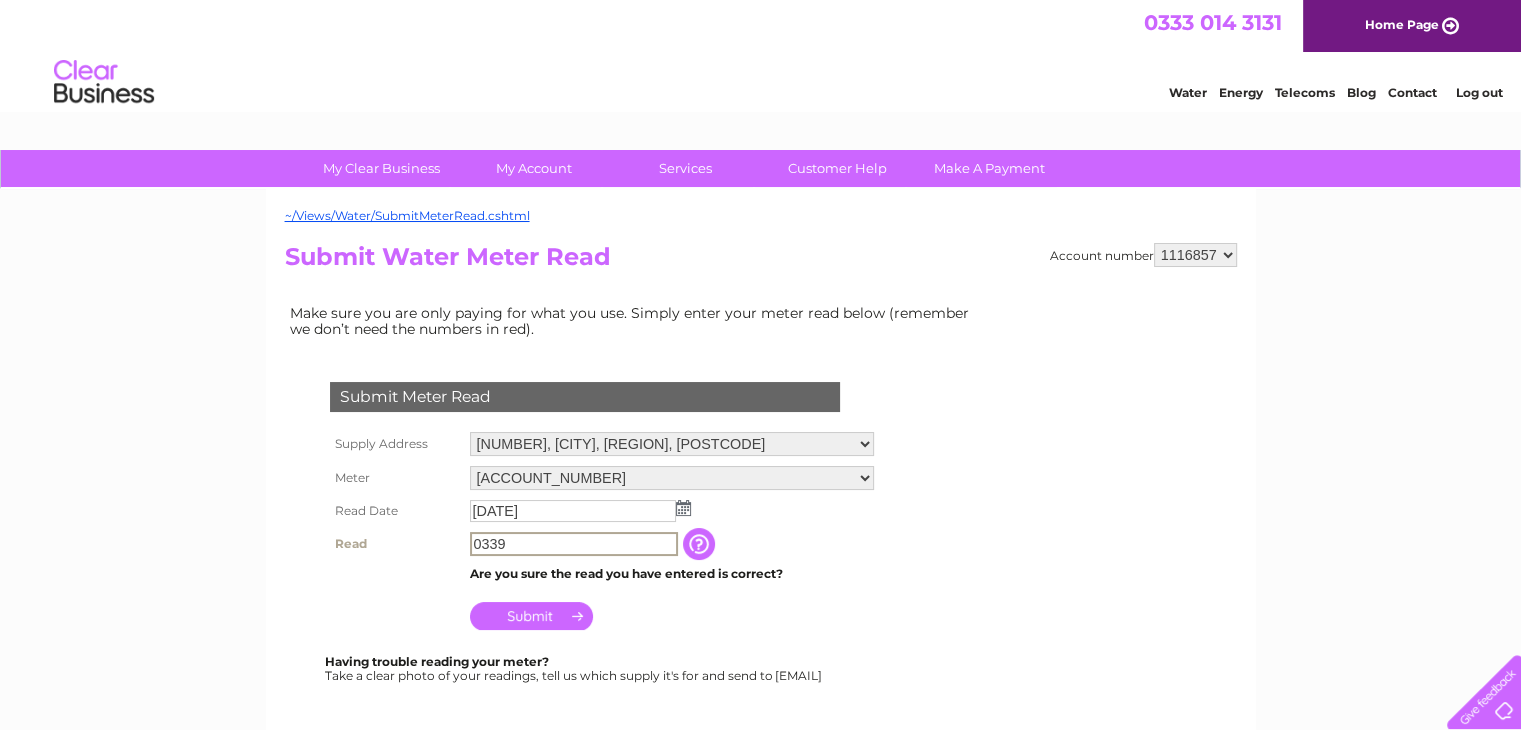 type on "0339" 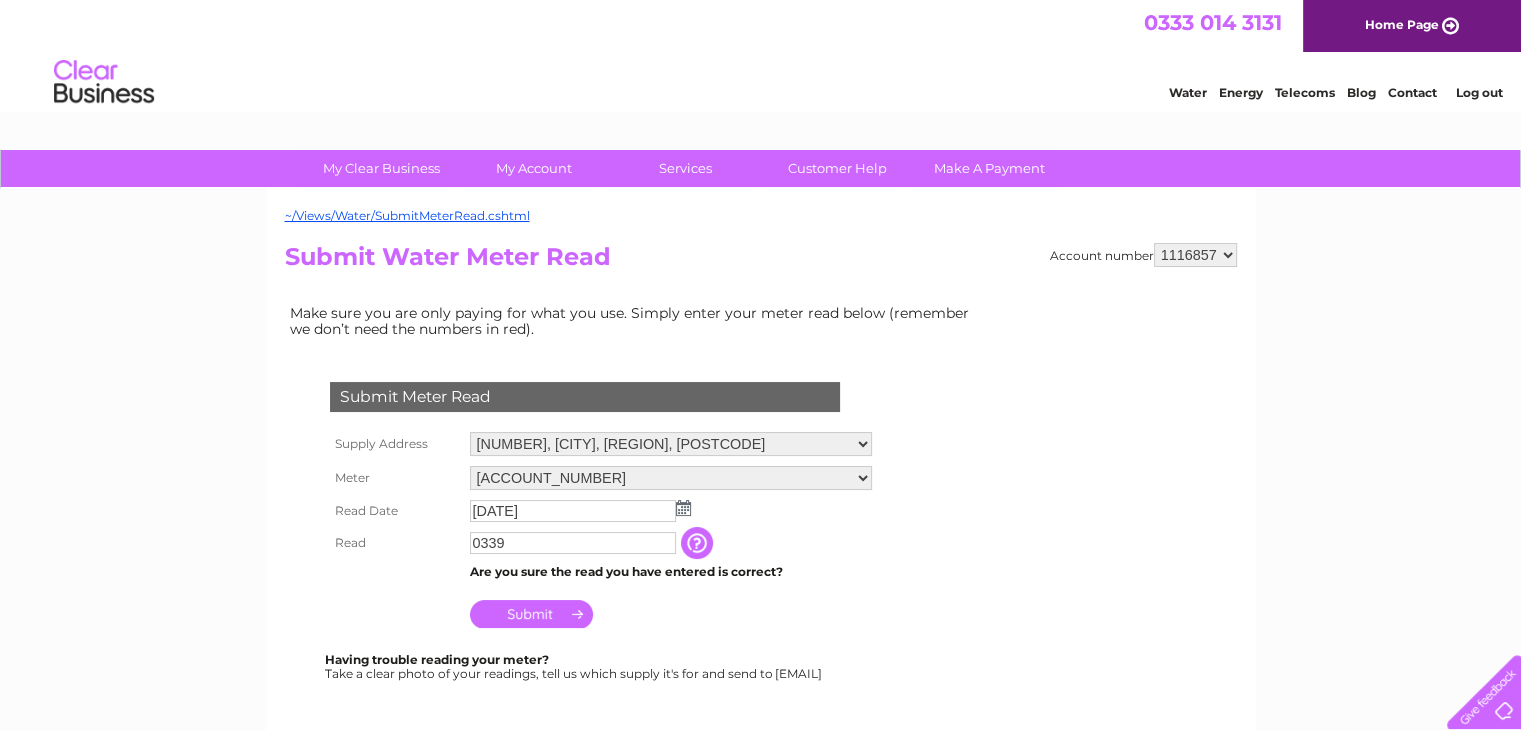 click on "Submit" at bounding box center (531, 614) 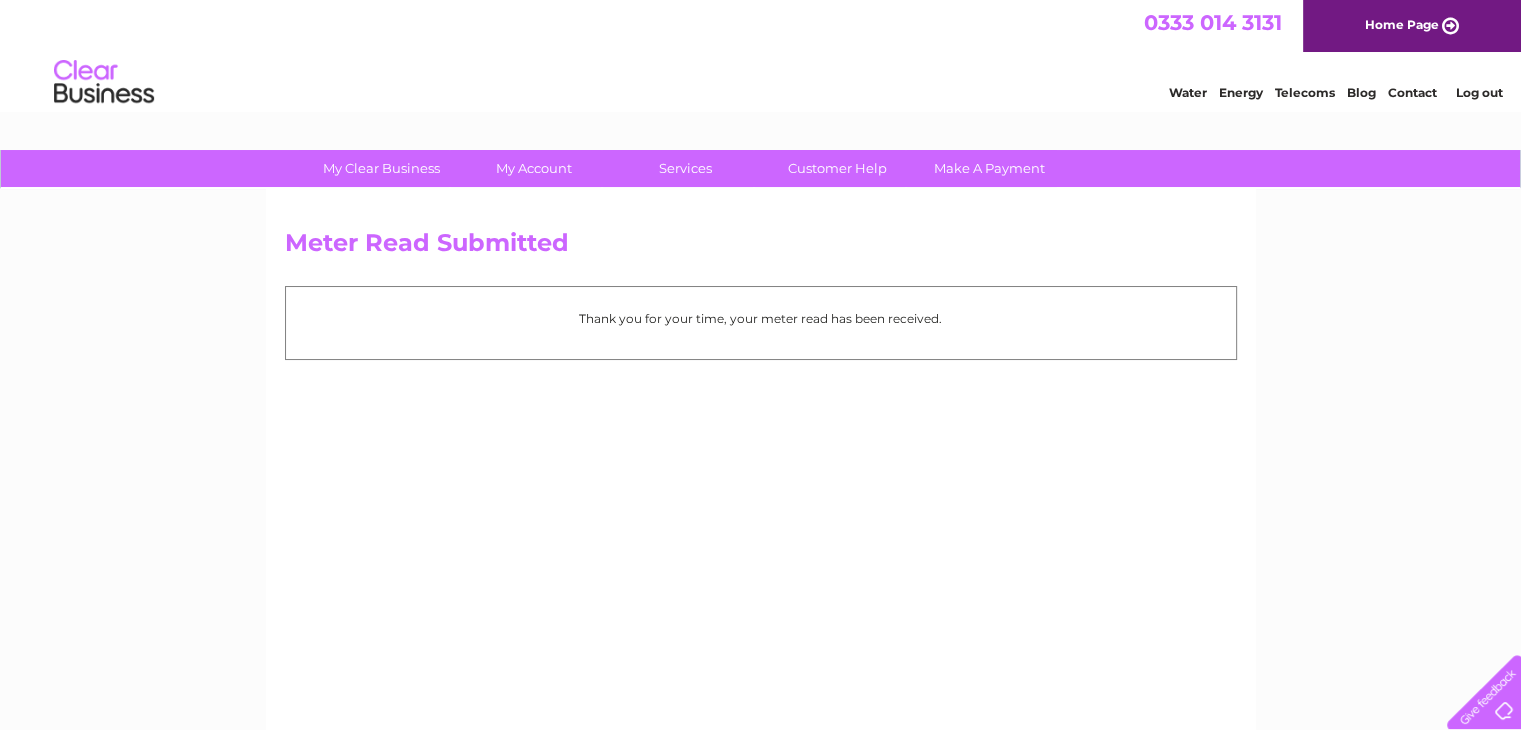 scroll, scrollTop: 0, scrollLeft: 0, axis: both 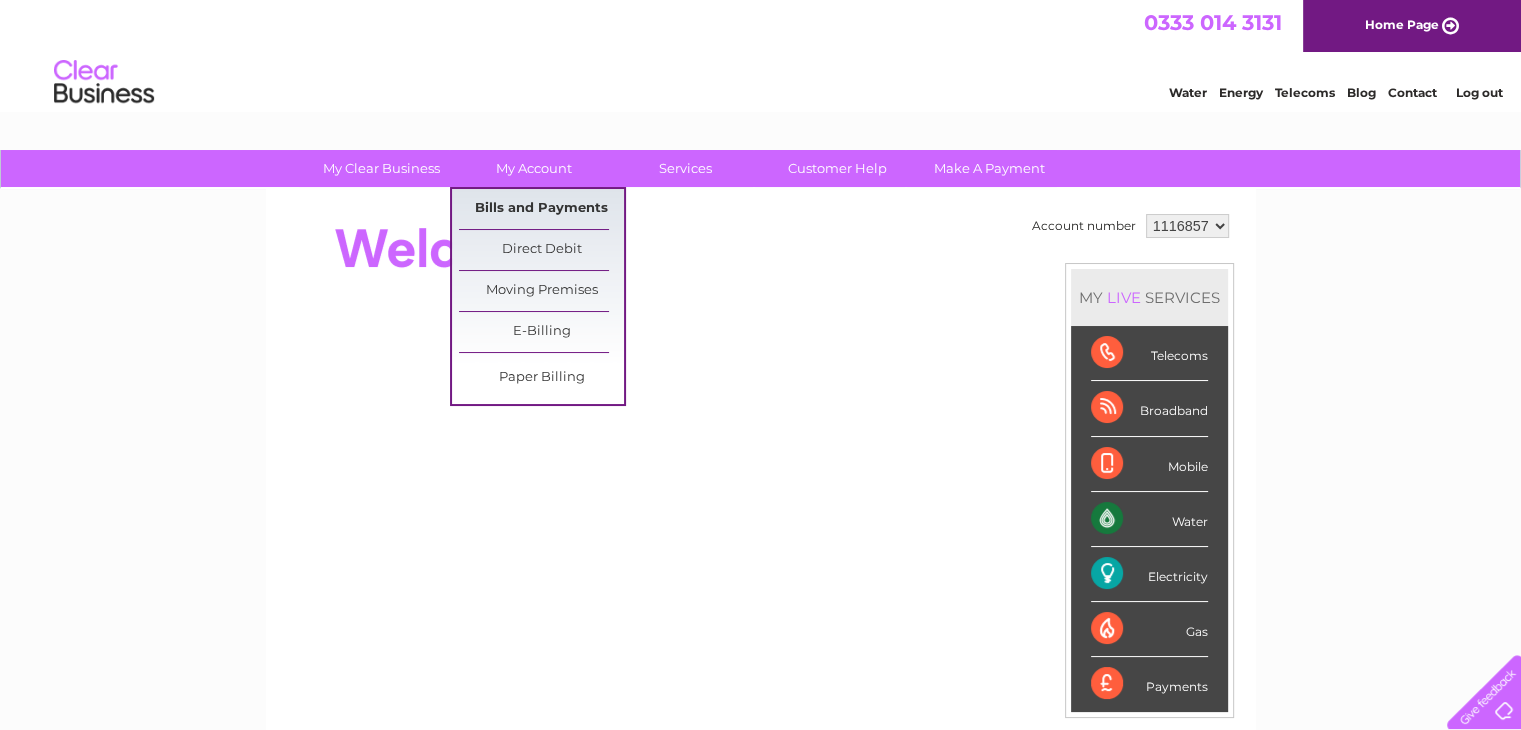 click on "Bills and Payments" at bounding box center [541, 209] 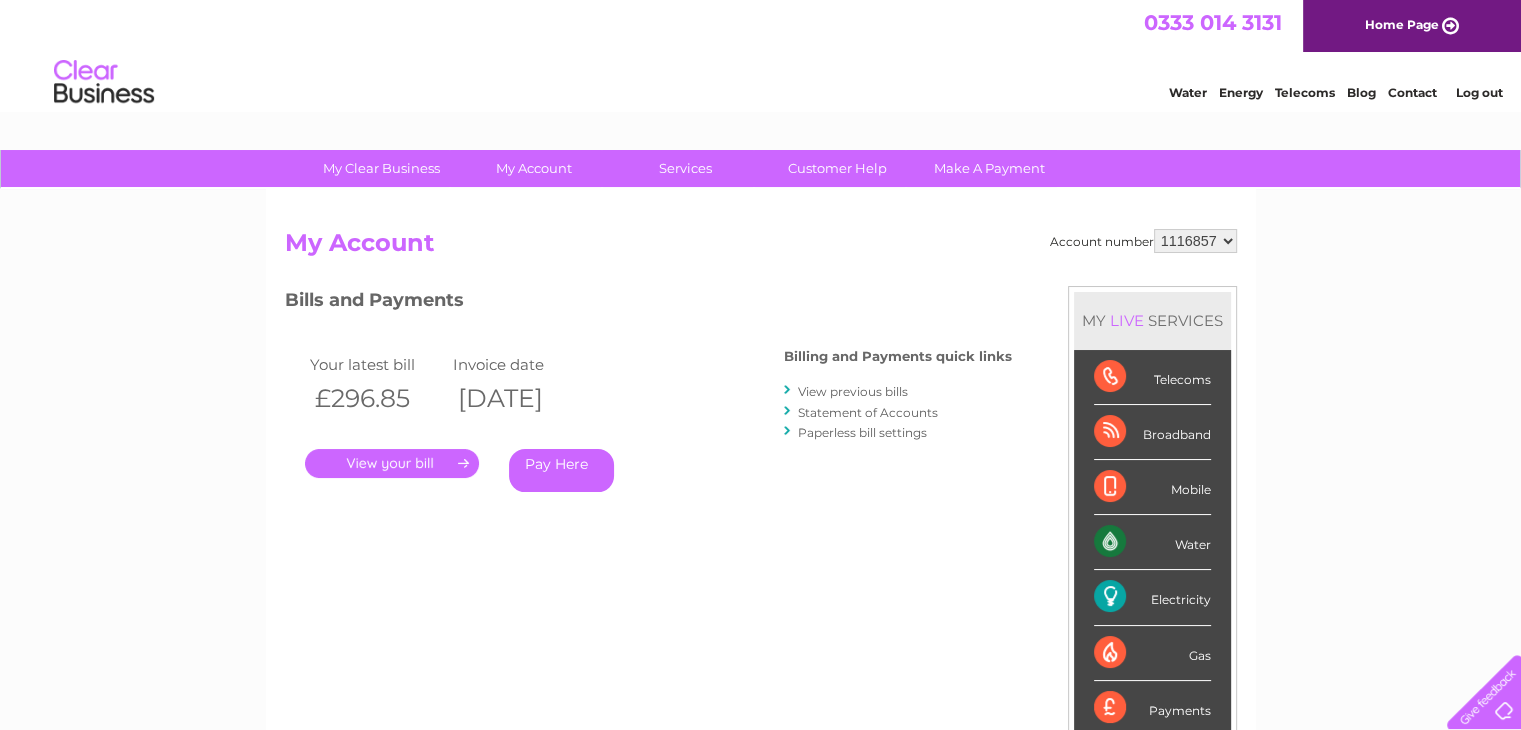scroll, scrollTop: 0, scrollLeft: 0, axis: both 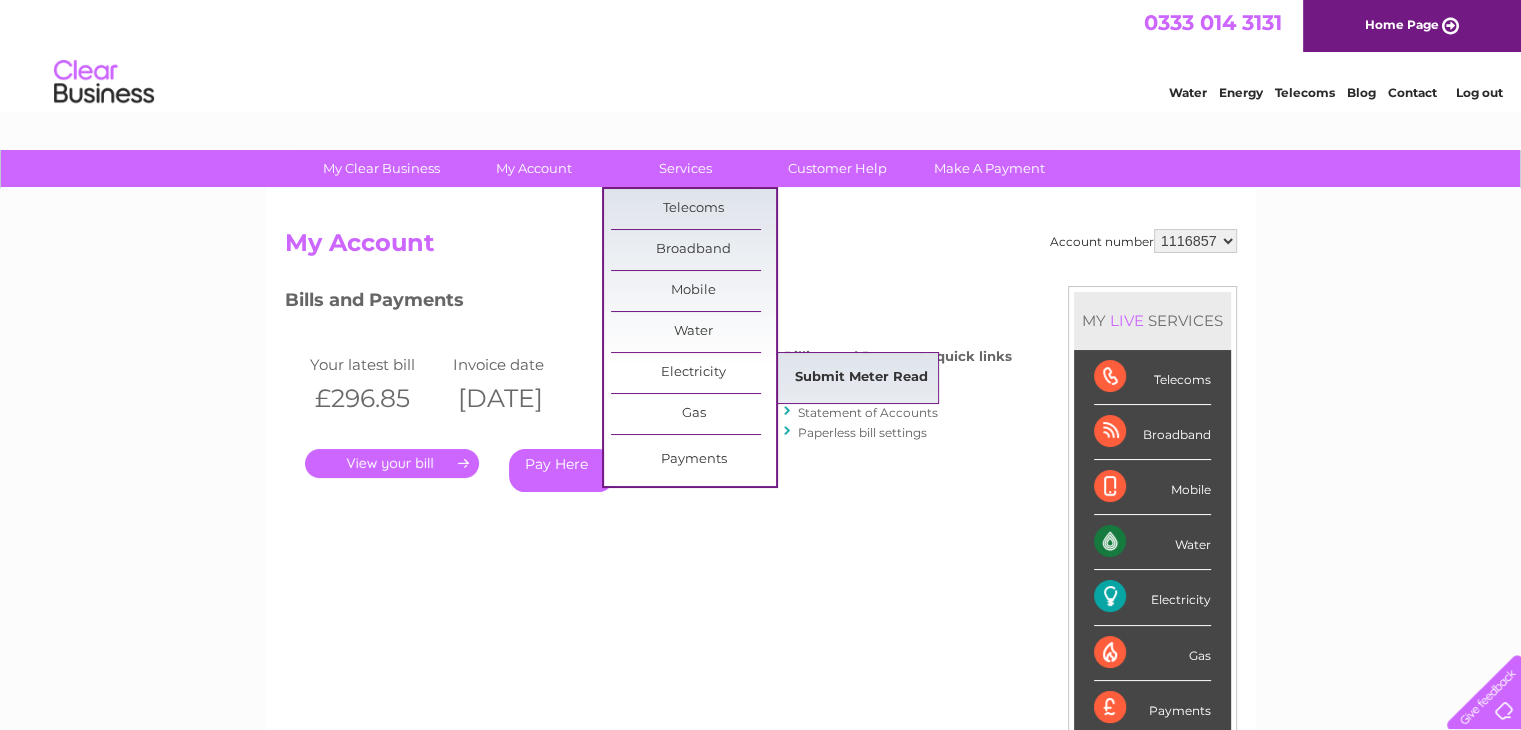 click on "Submit Meter Read" at bounding box center [861, 378] 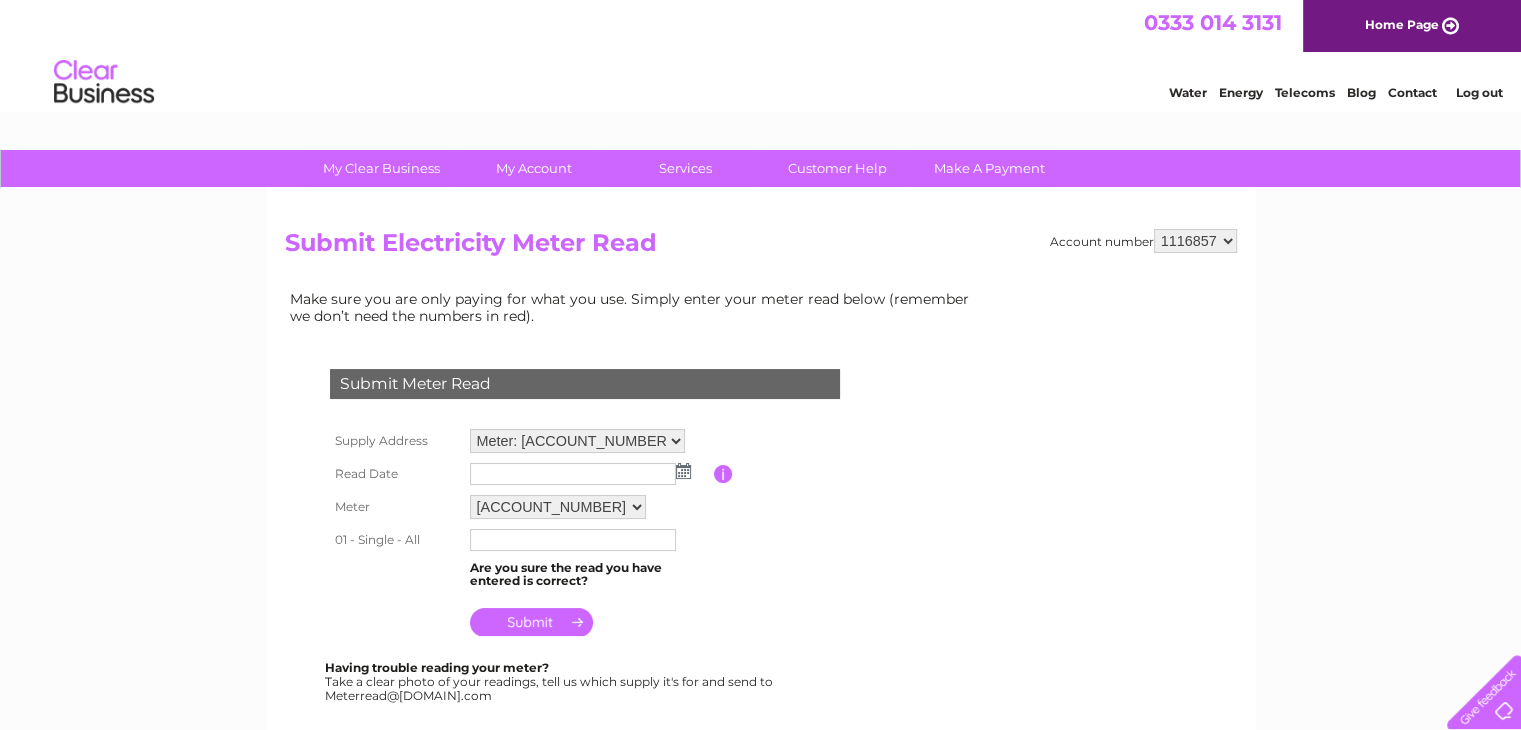 scroll, scrollTop: 0, scrollLeft: 0, axis: both 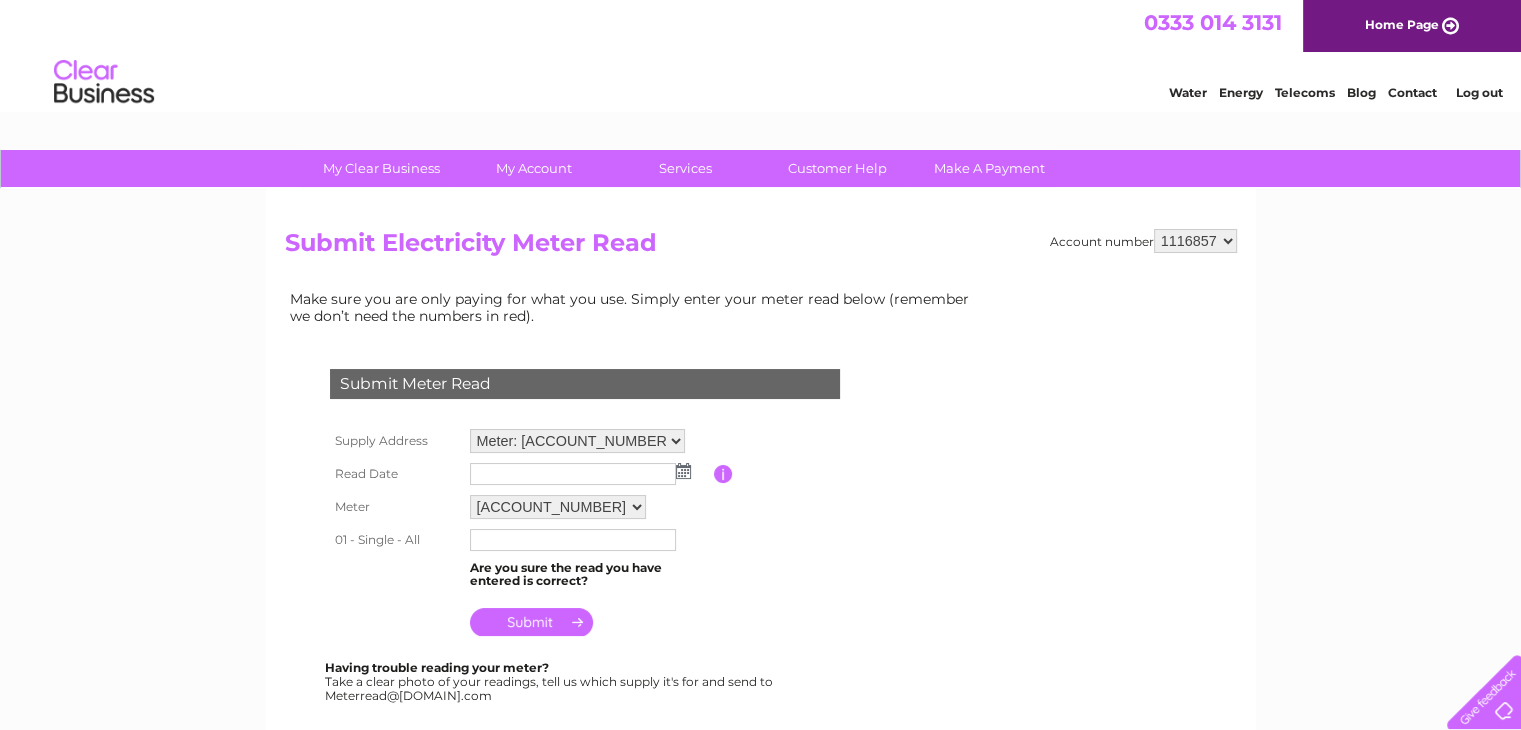 click at bounding box center (683, 471) 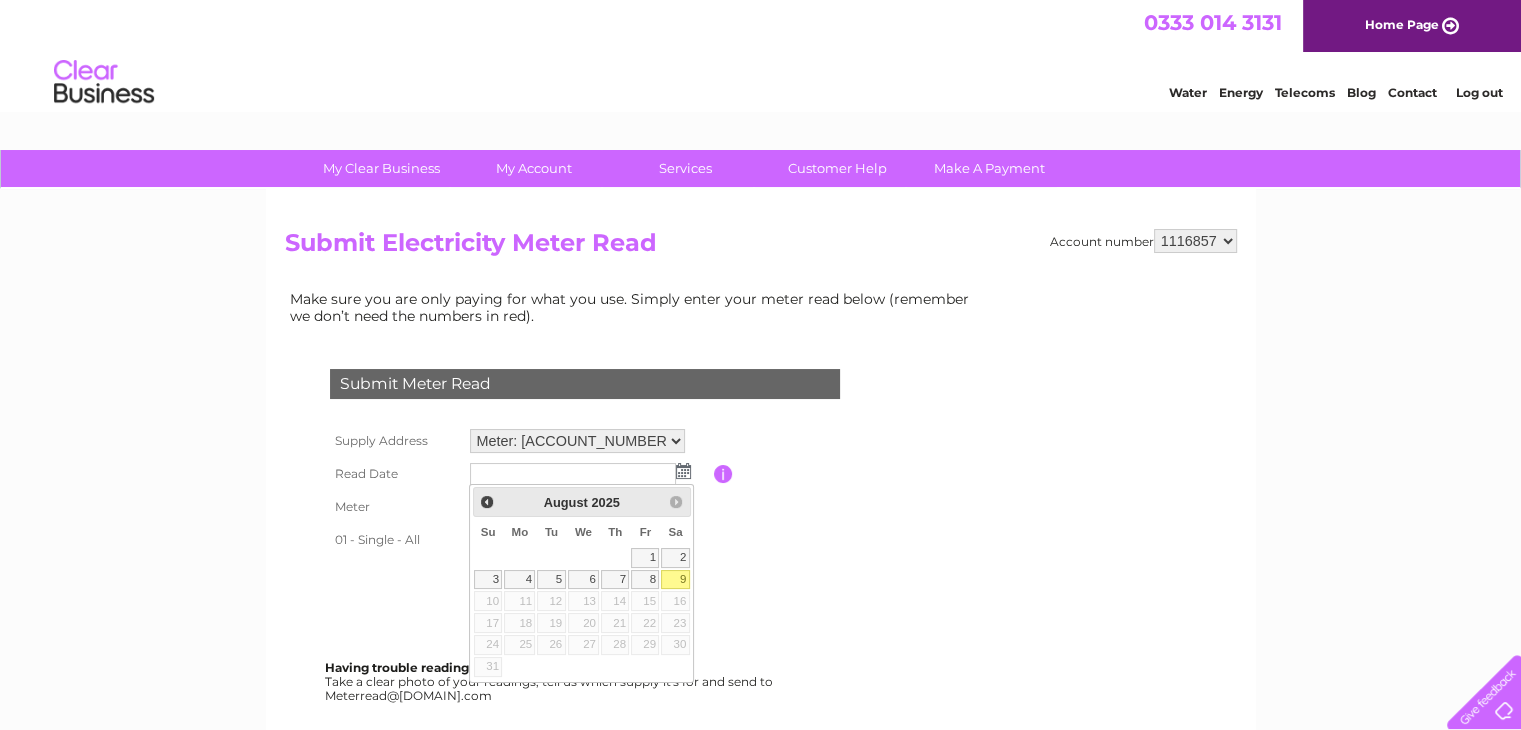 click on "9" at bounding box center (675, 580) 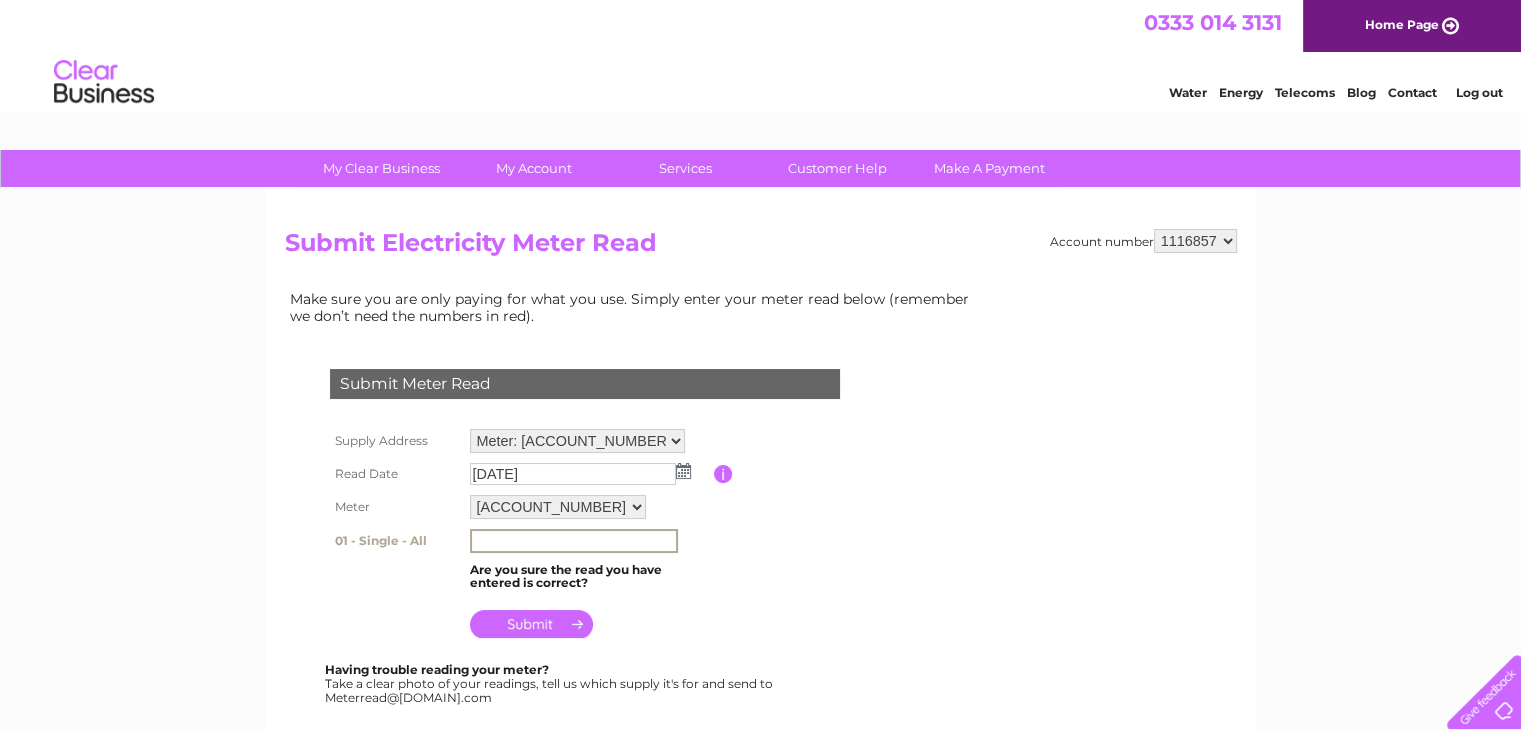 click at bounding box center (574, 541) 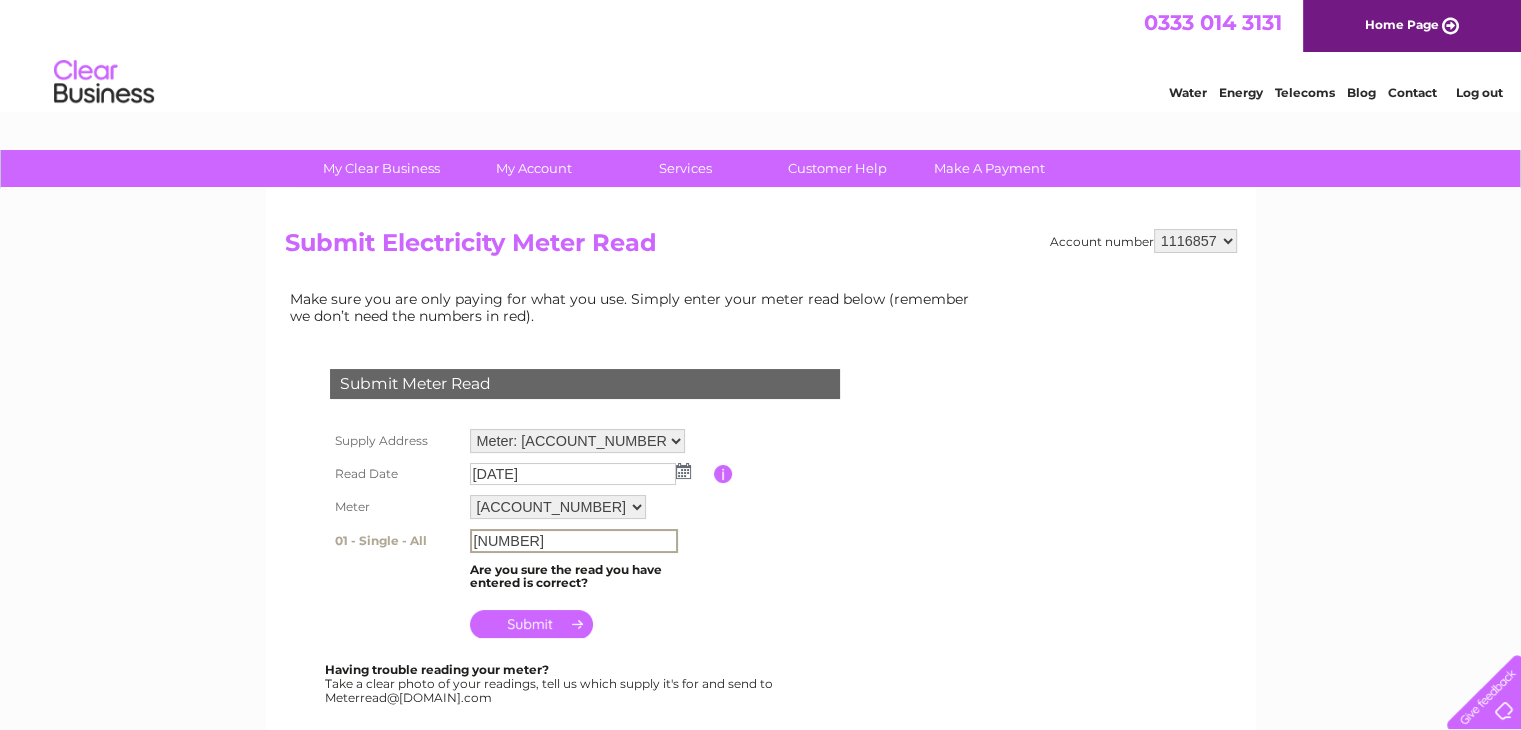 type on "44492" 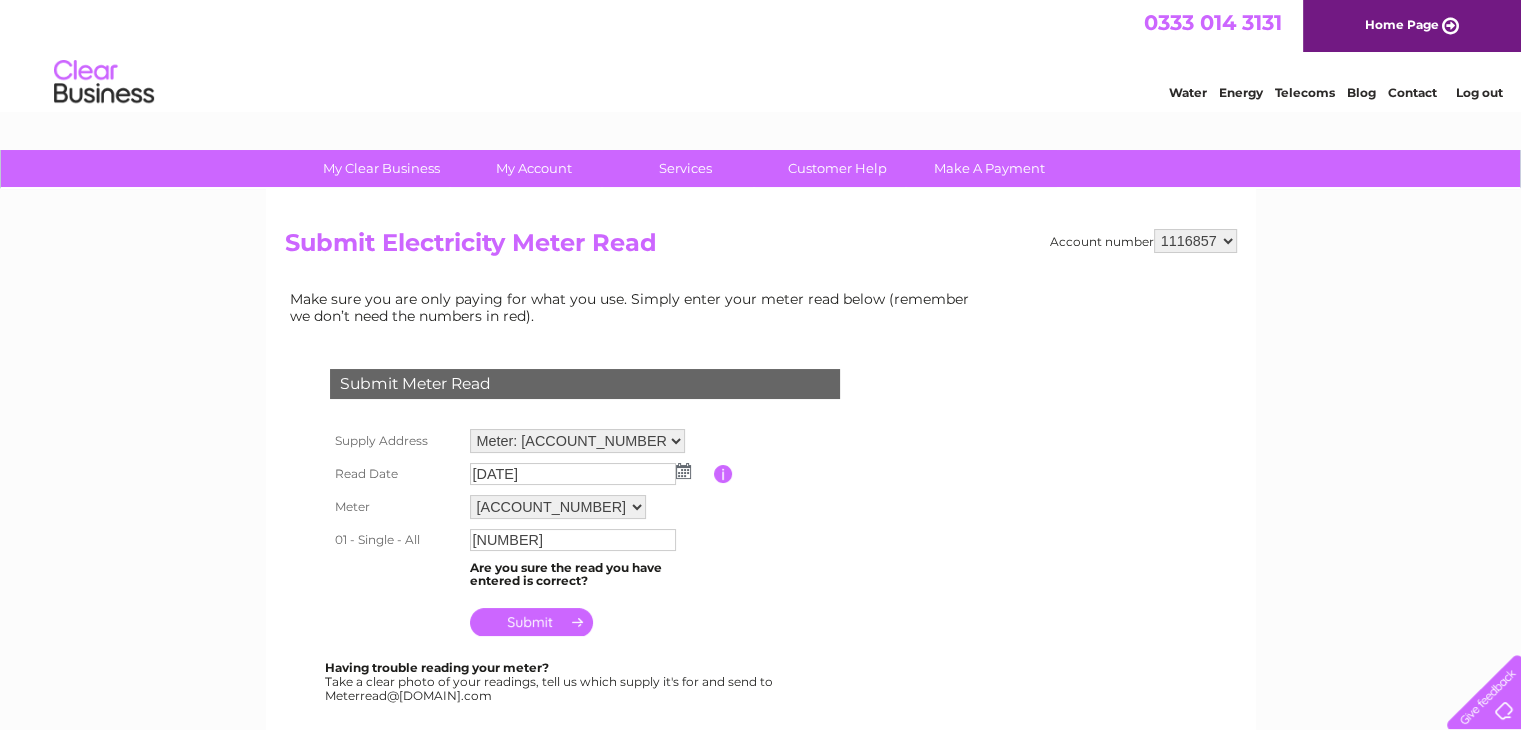 click at bounding box center [531, 622] 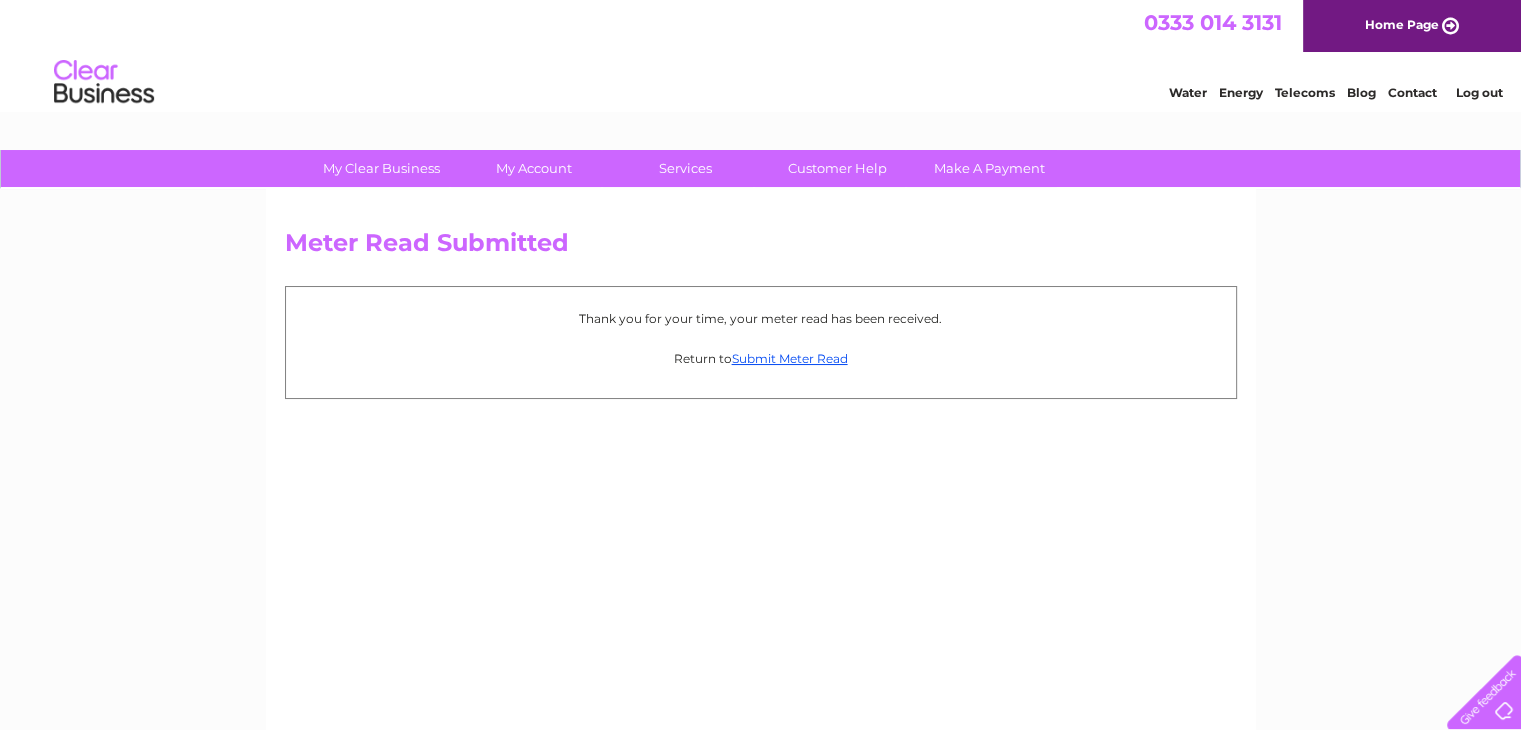 scroll, scrollTop: 0, scrollLeft: 0, axis: both 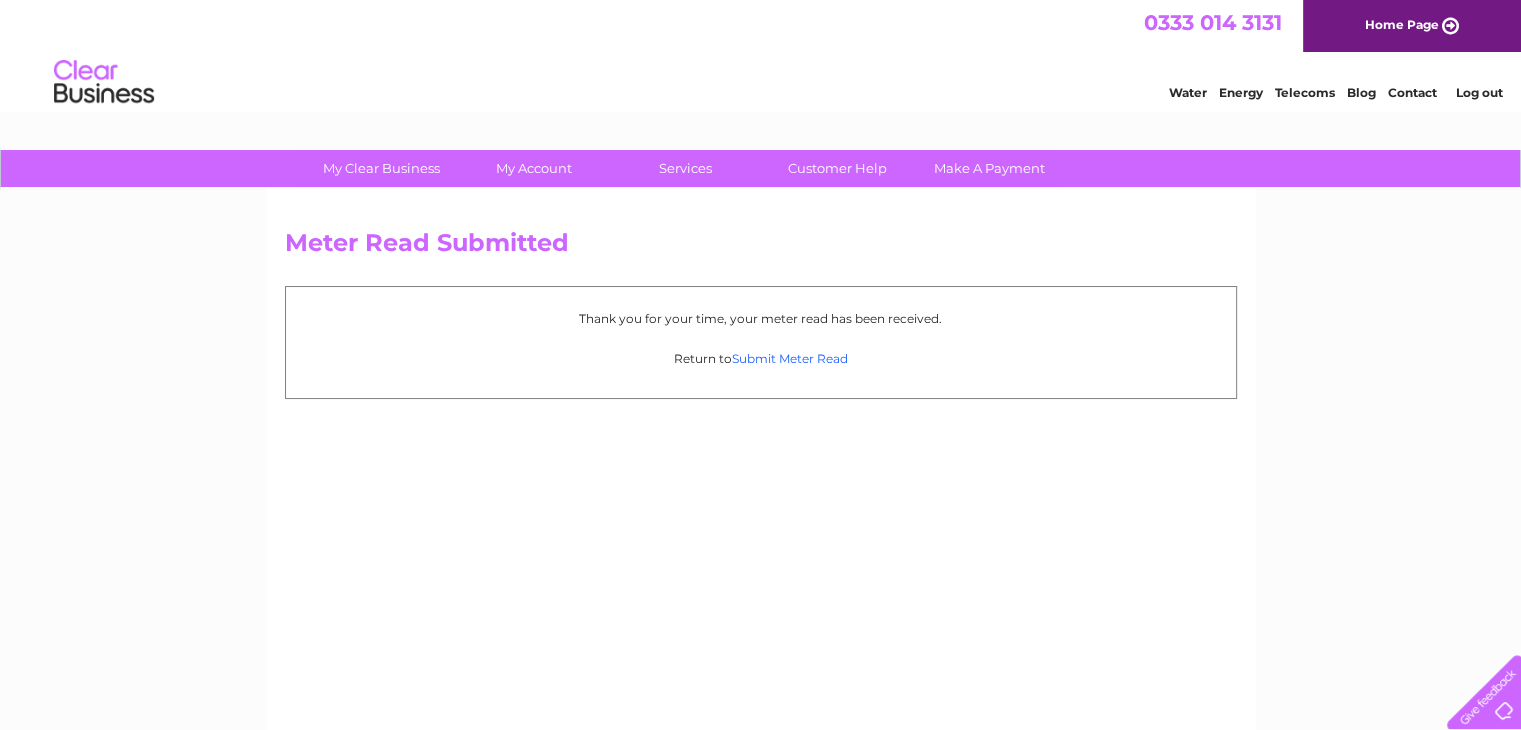 click on "Submit Meter Read" at bounding box center (790, 358) 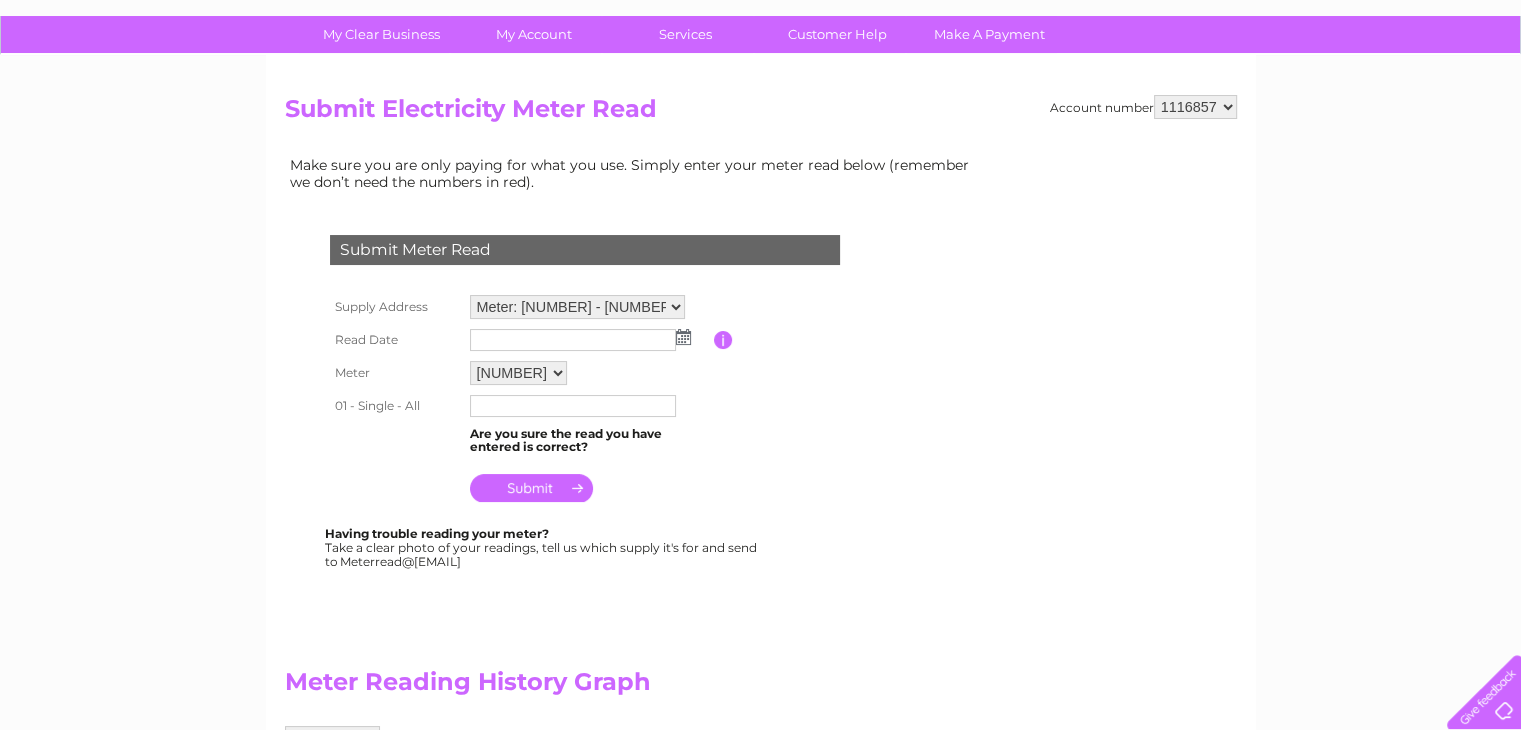scroll, scrollTop: 100, scrollLeft: 0, axis: vertical 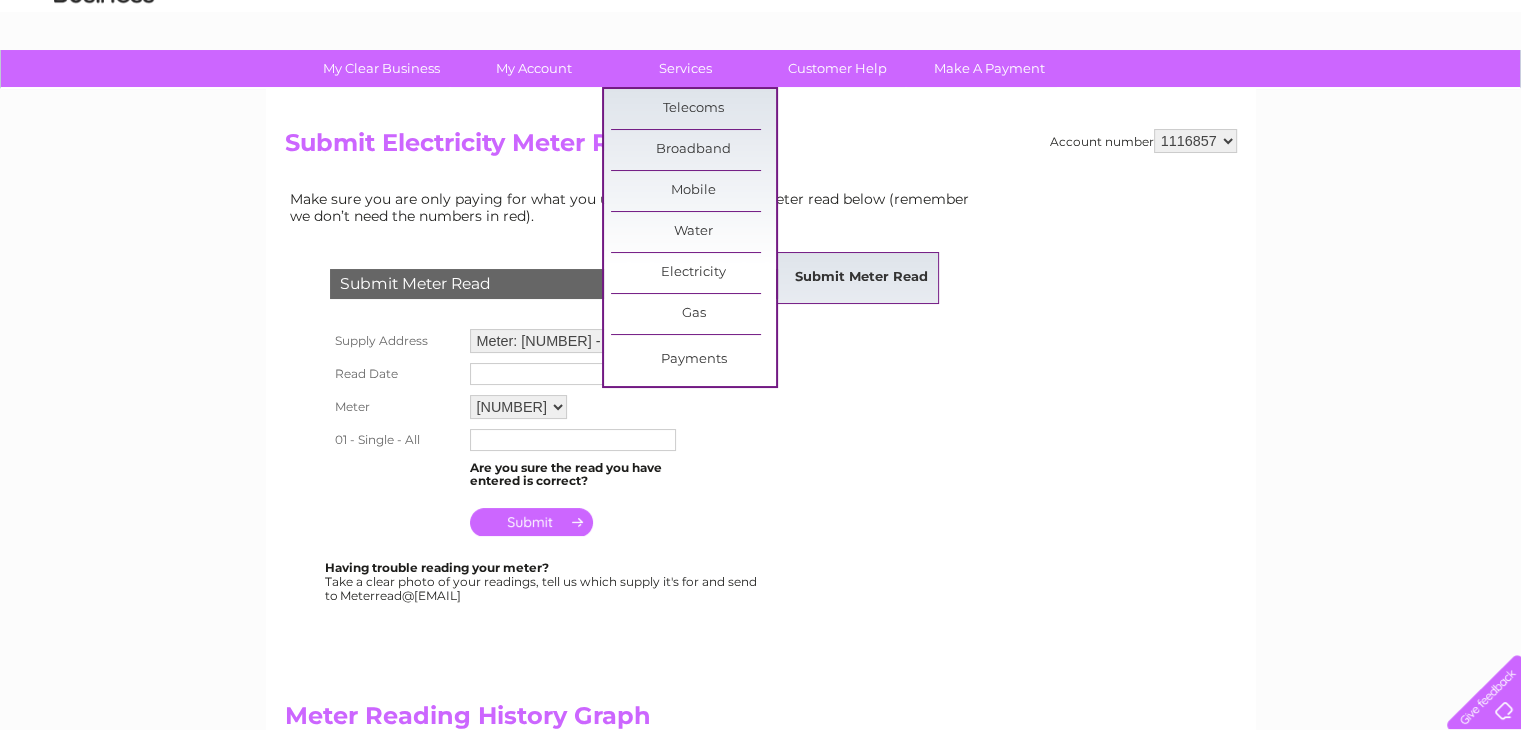click on "Submit Meter Read" at bounding box center (861, 278) 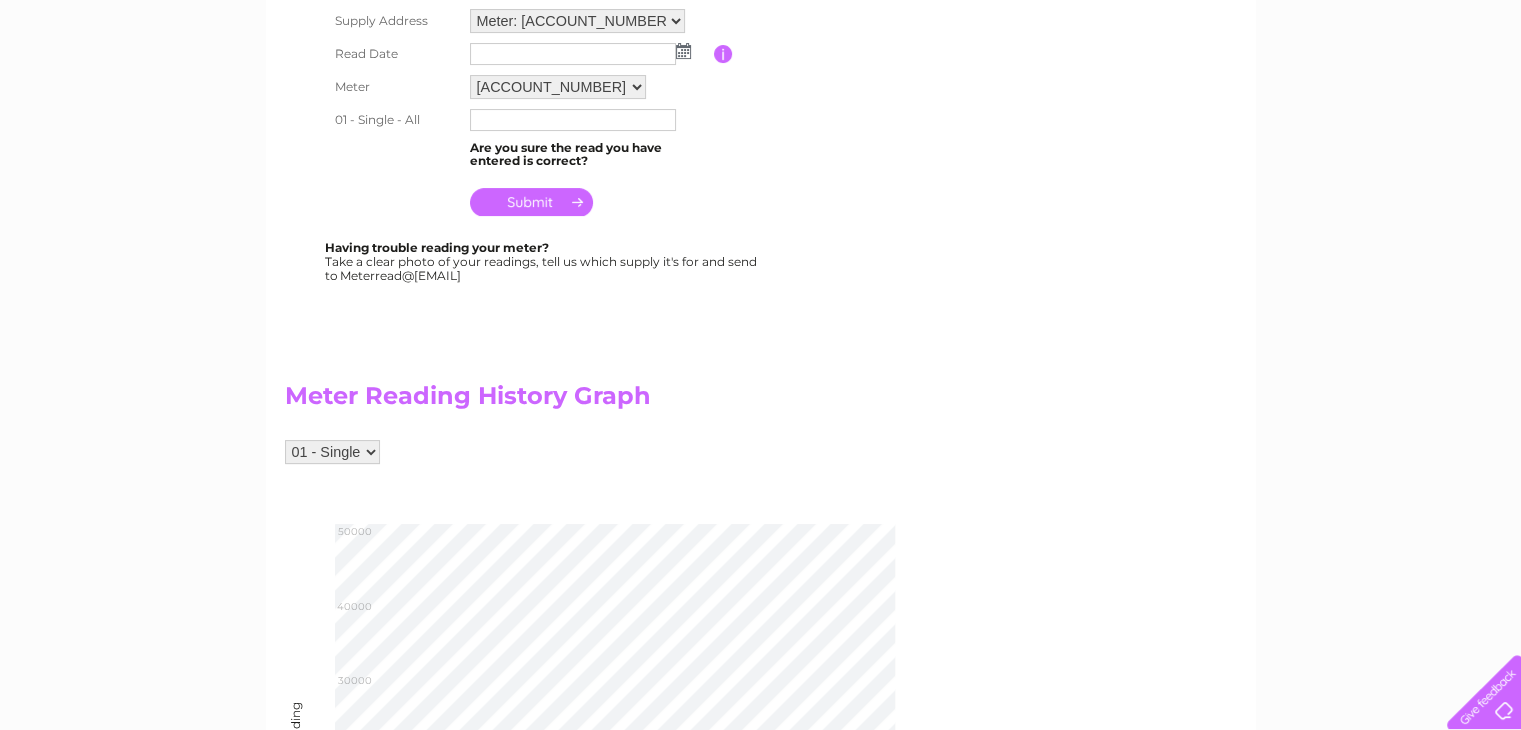 scroll, scrollTop: 400, scrollLeft: 0, axis: vertical 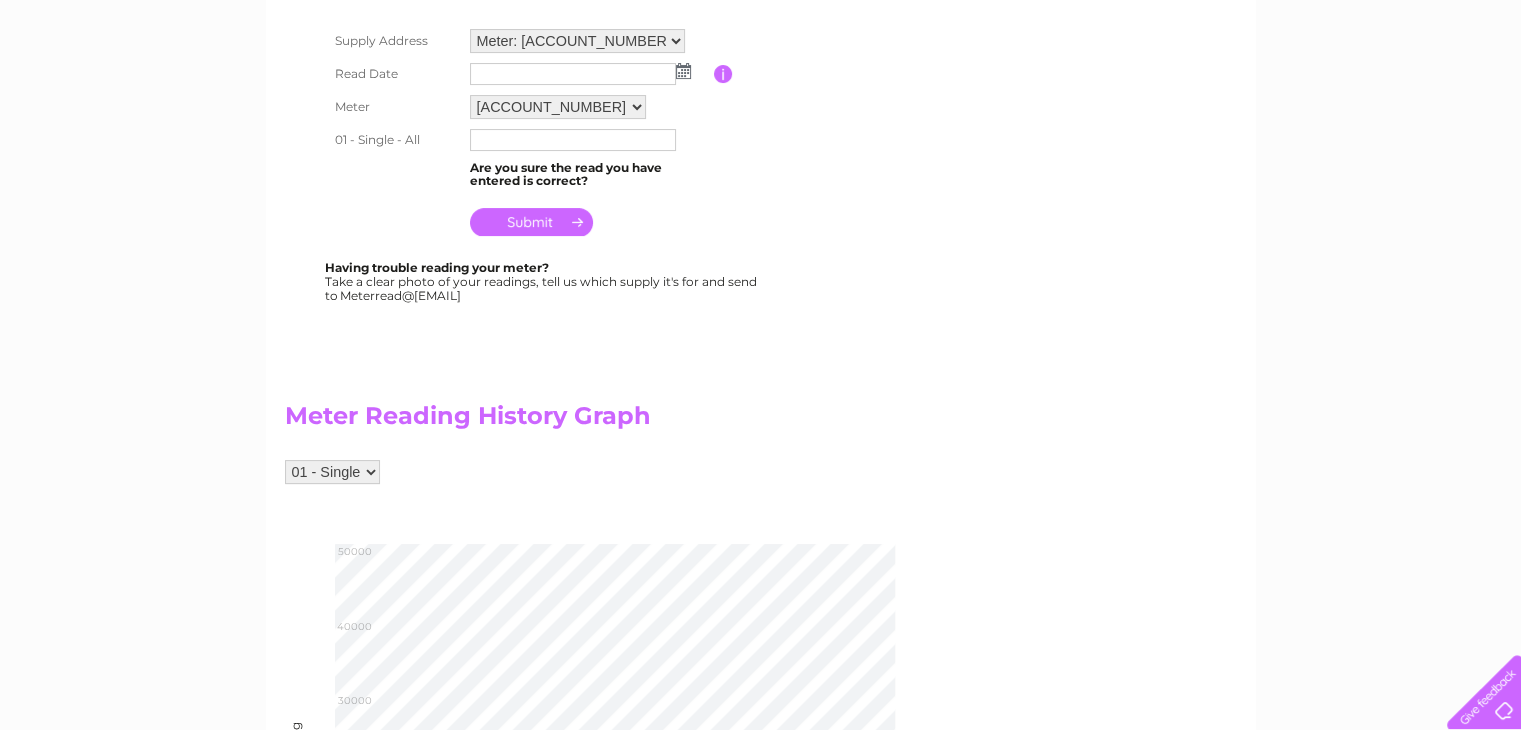 click at bounding box center [589, 217] 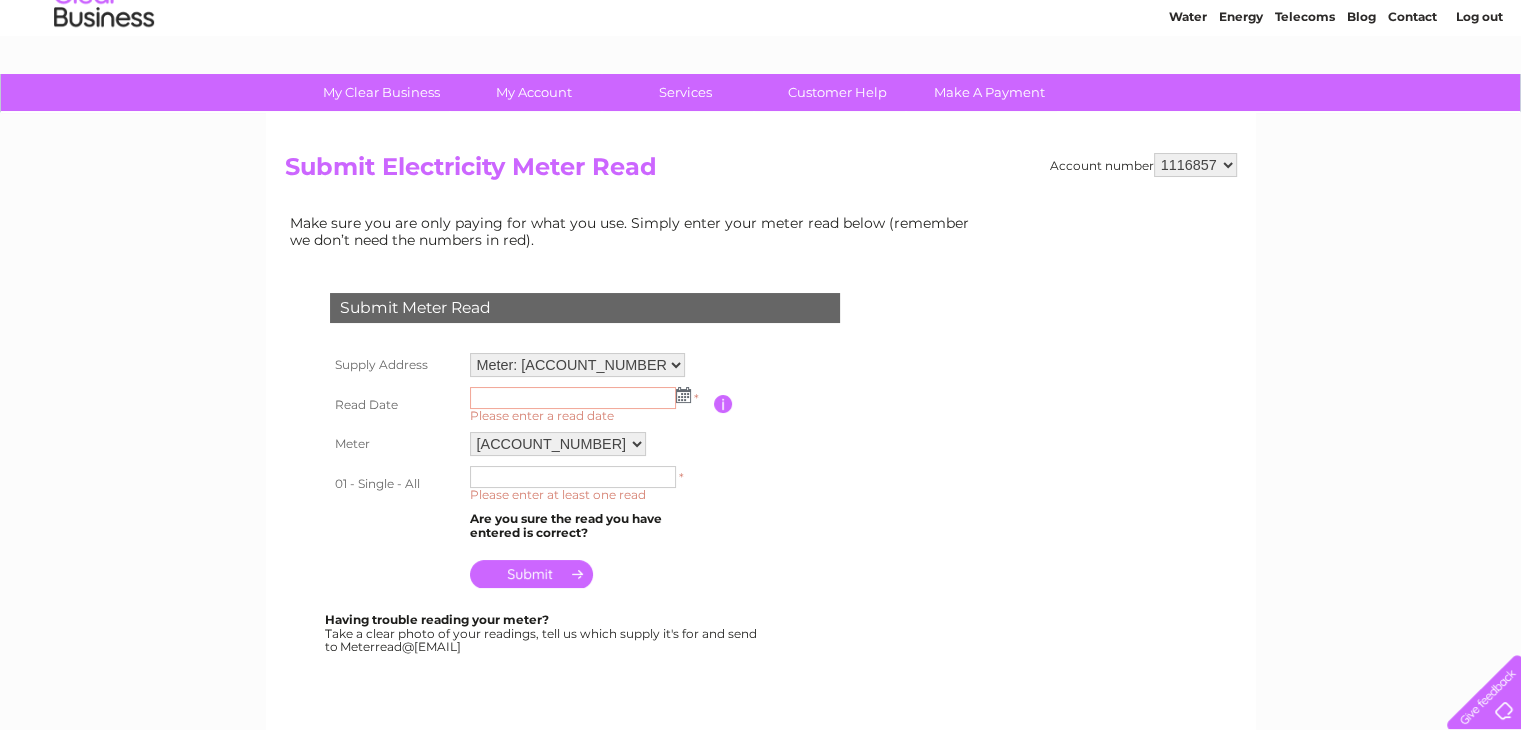 scroll, scrollTop: 0, scrollLeft: 0, axis: both 